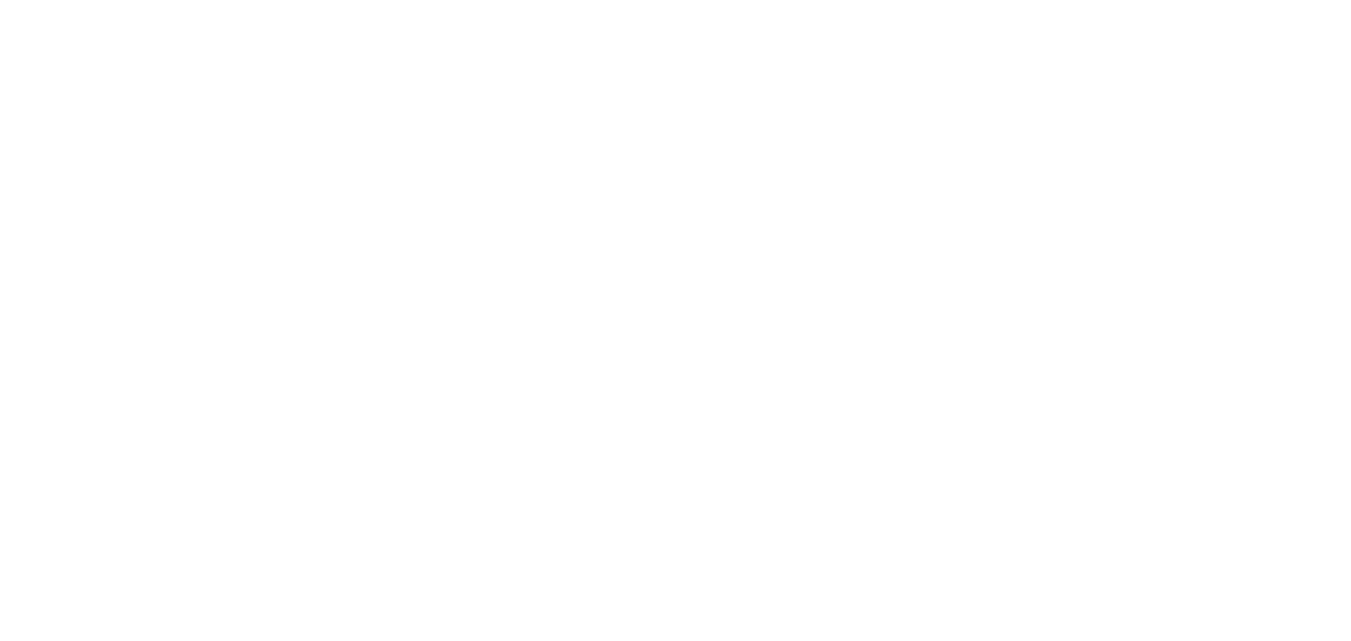 scroll, scrollTop: 0, scrollLeft: 0, axis: both 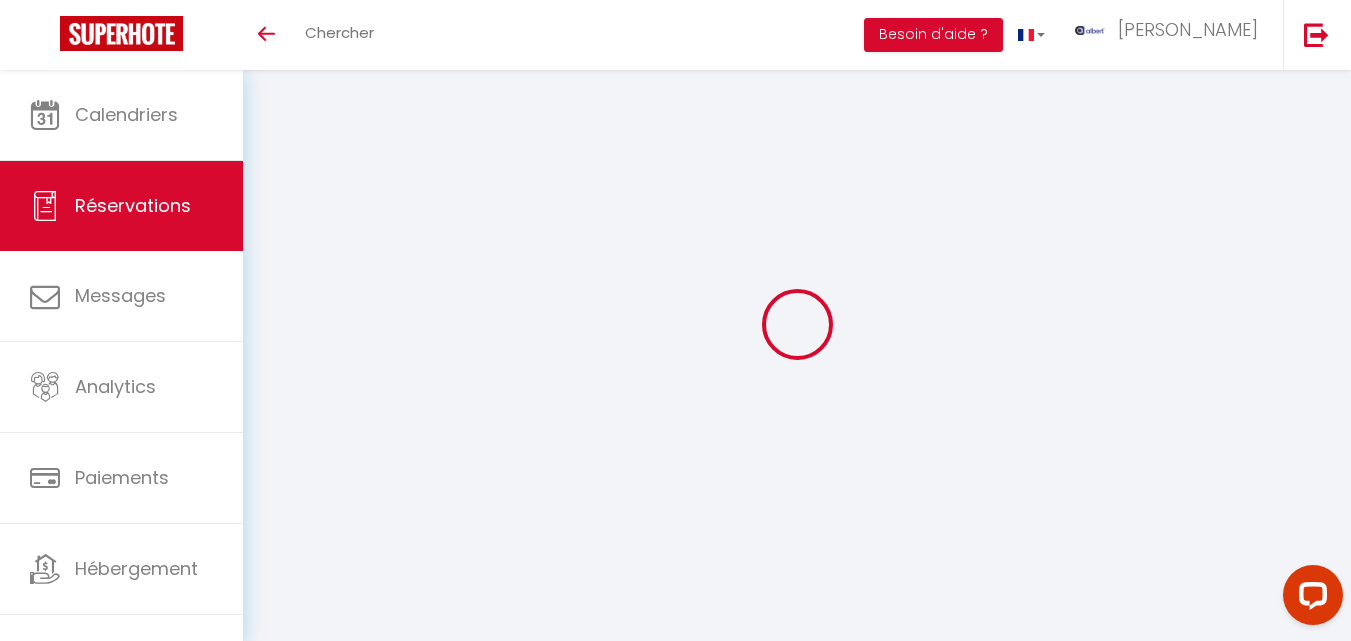 select 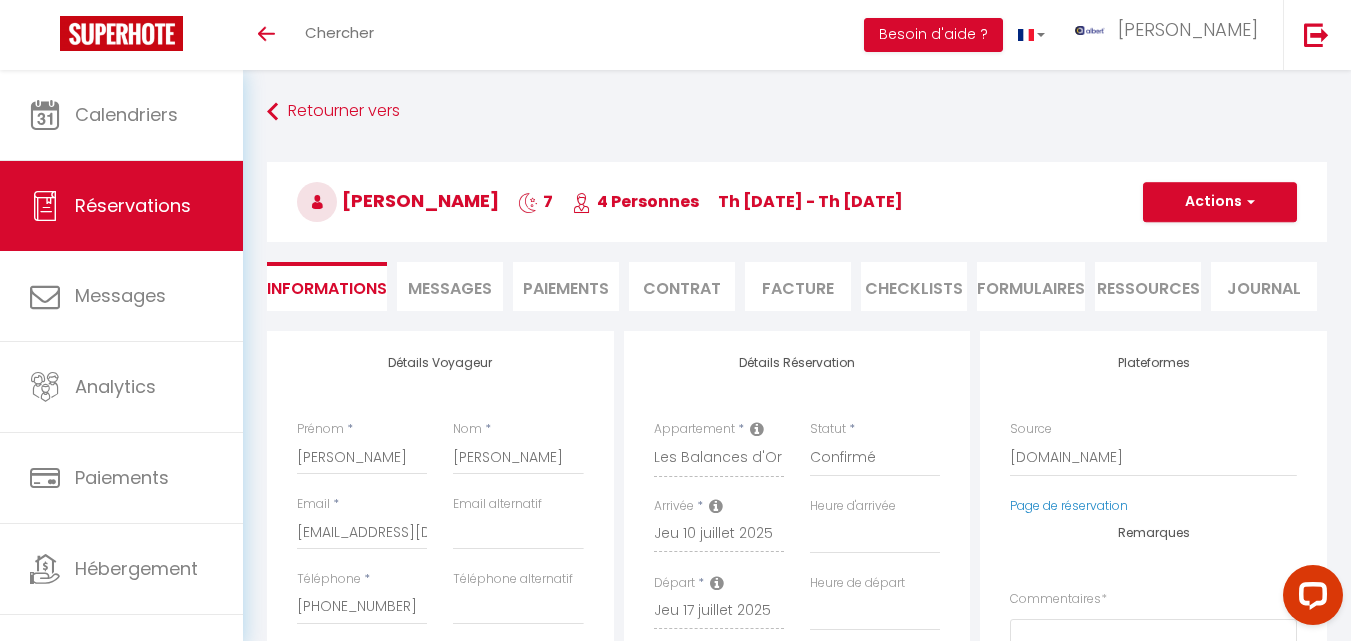 select 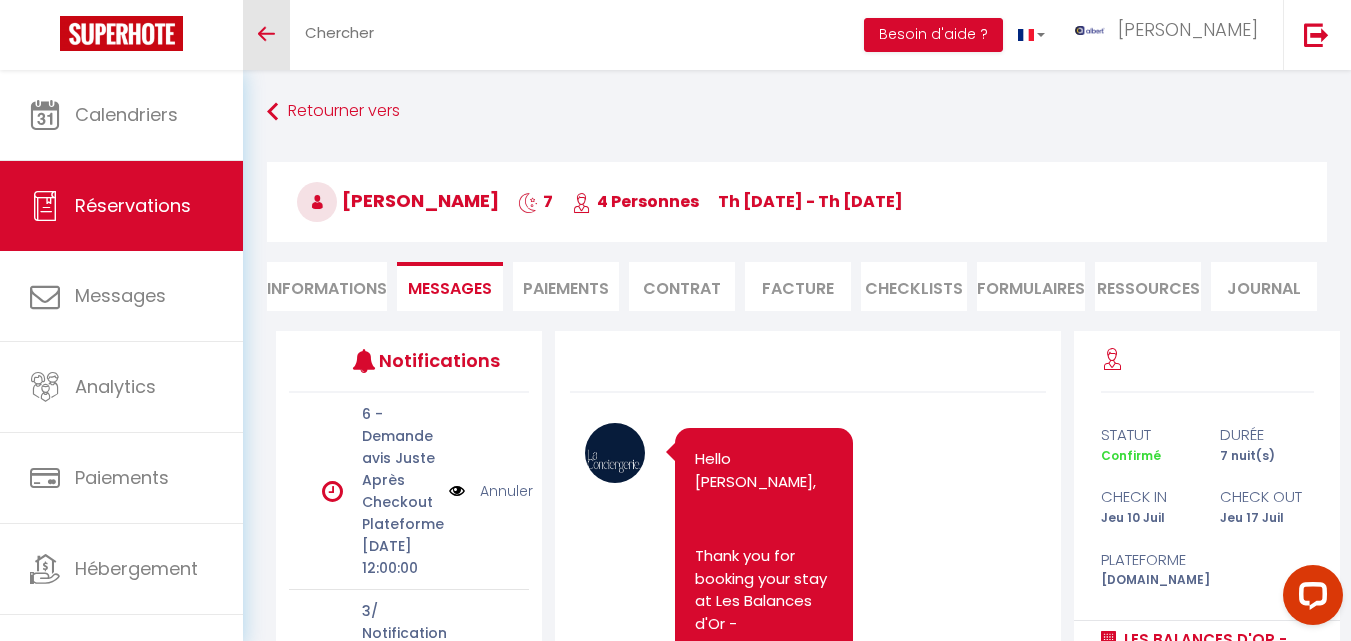 scroll, scrollTop: 7064, scrollLeft: 0, axis: vertical 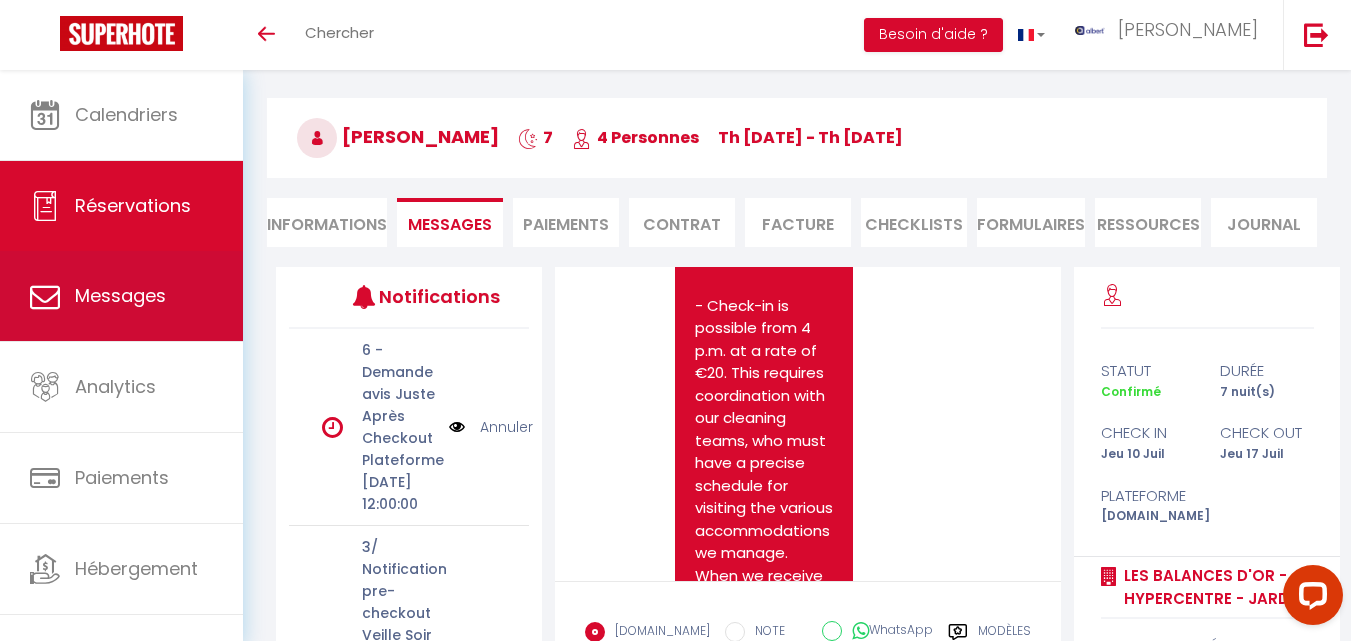 click on "Messages" at bounding box center [121, 296] 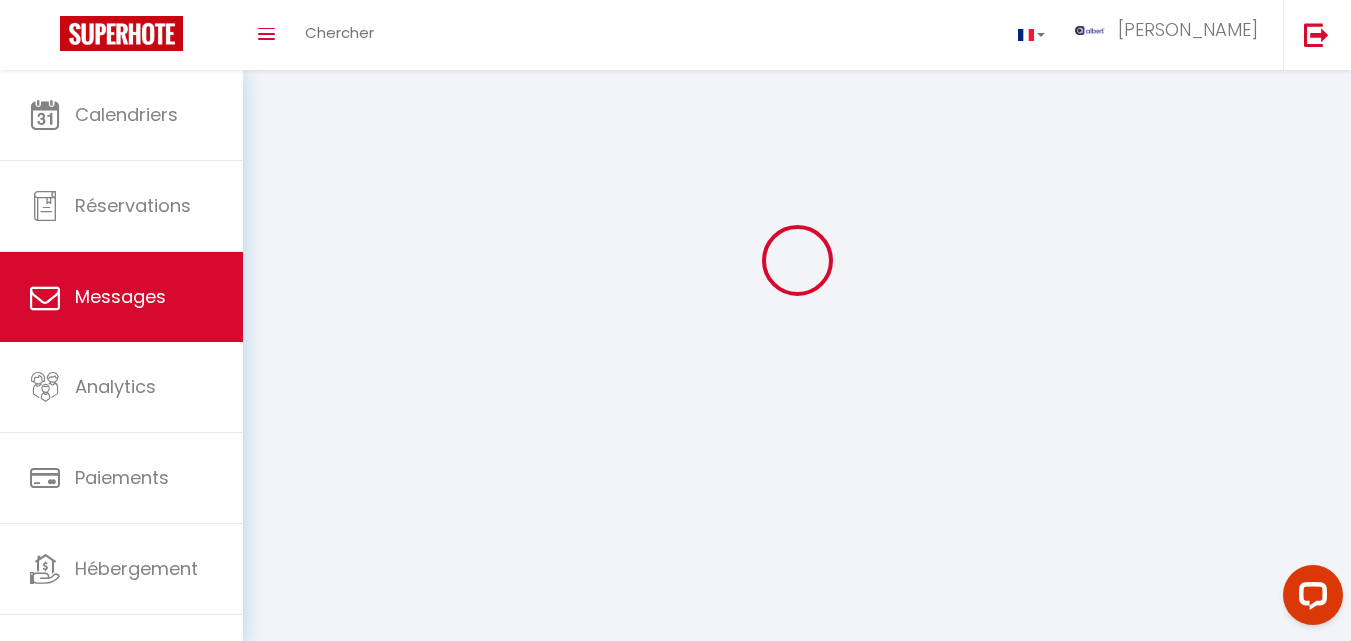scroll, scrollTop: 0, scrollLeft: 0, axis: both 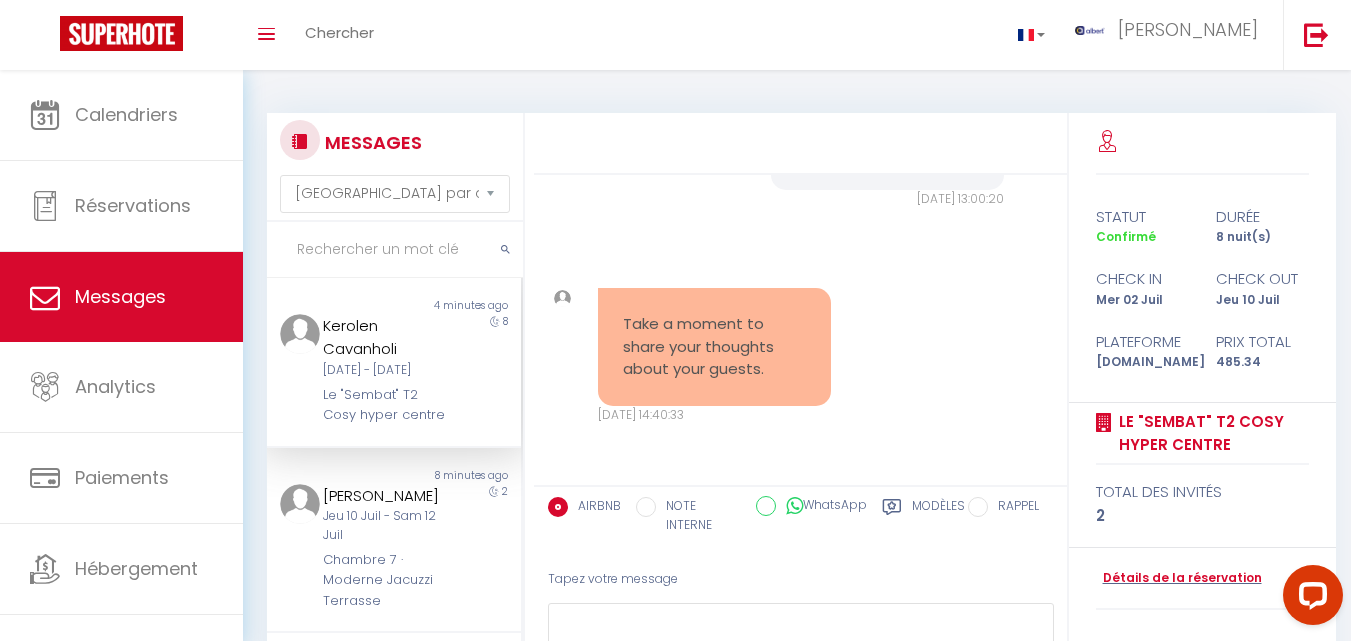 click at bounding box center (395, 250) 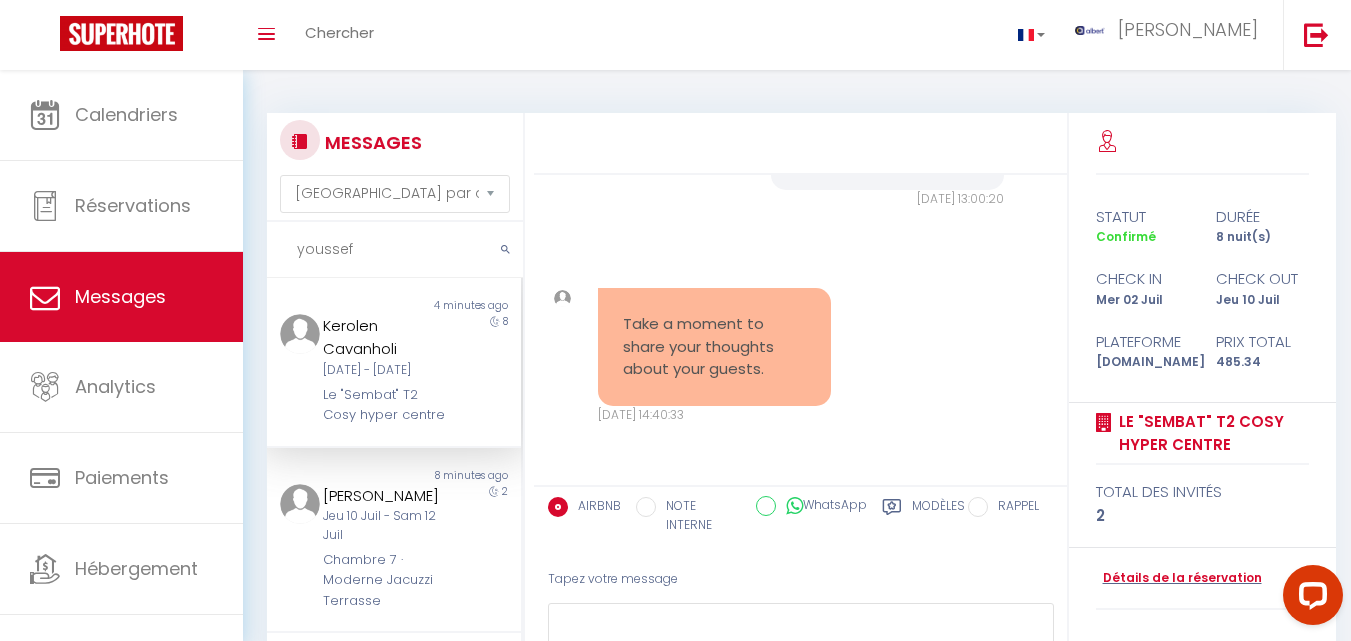 type on "youssef" 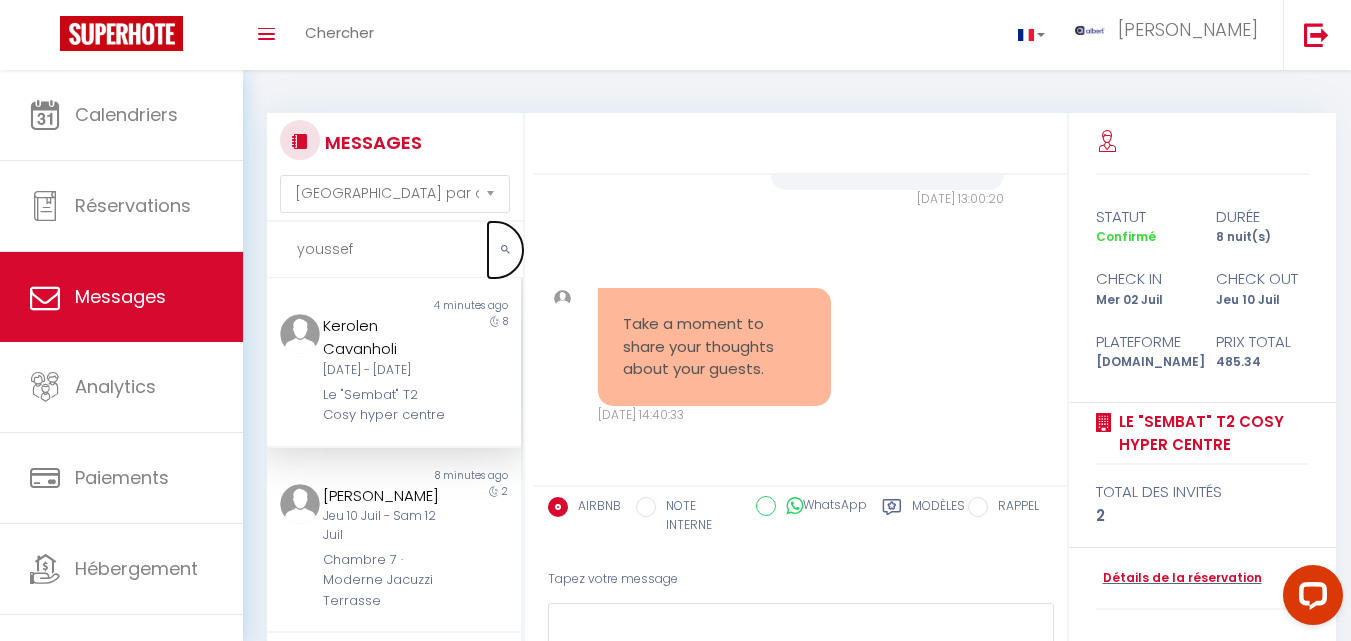click at bounding box center (505, 250) 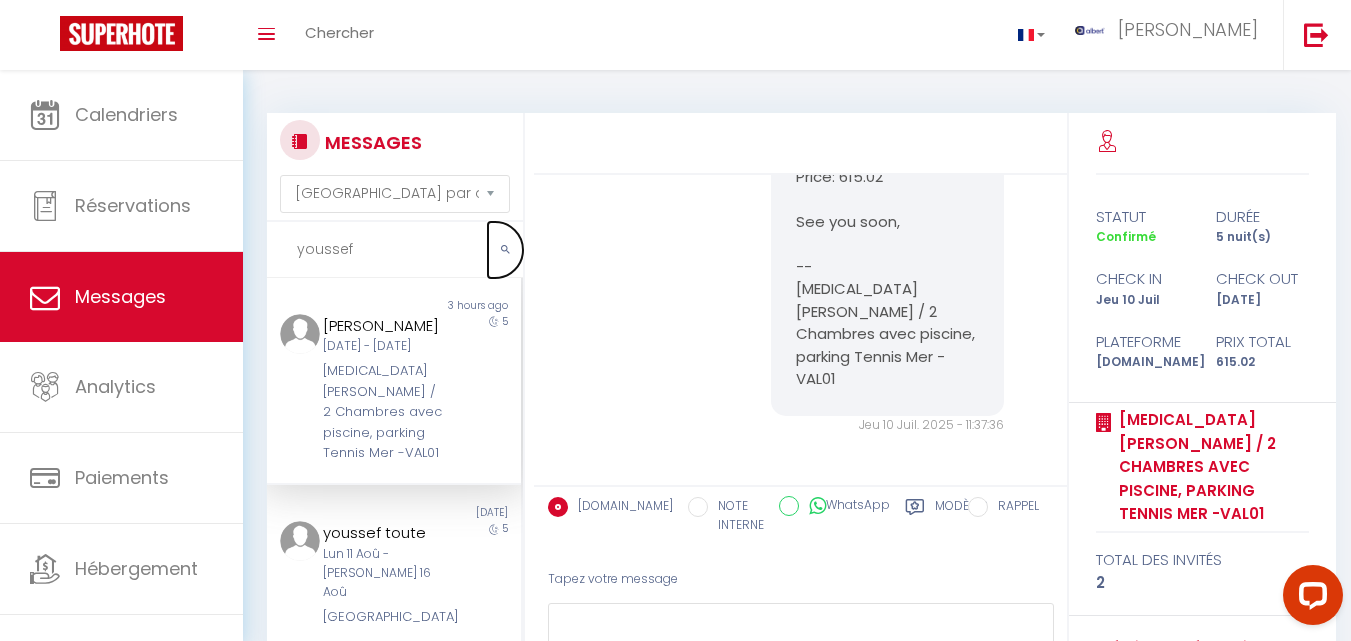 scroll, scrollTop: 7186, scrollLeft: 0, axis: vertical 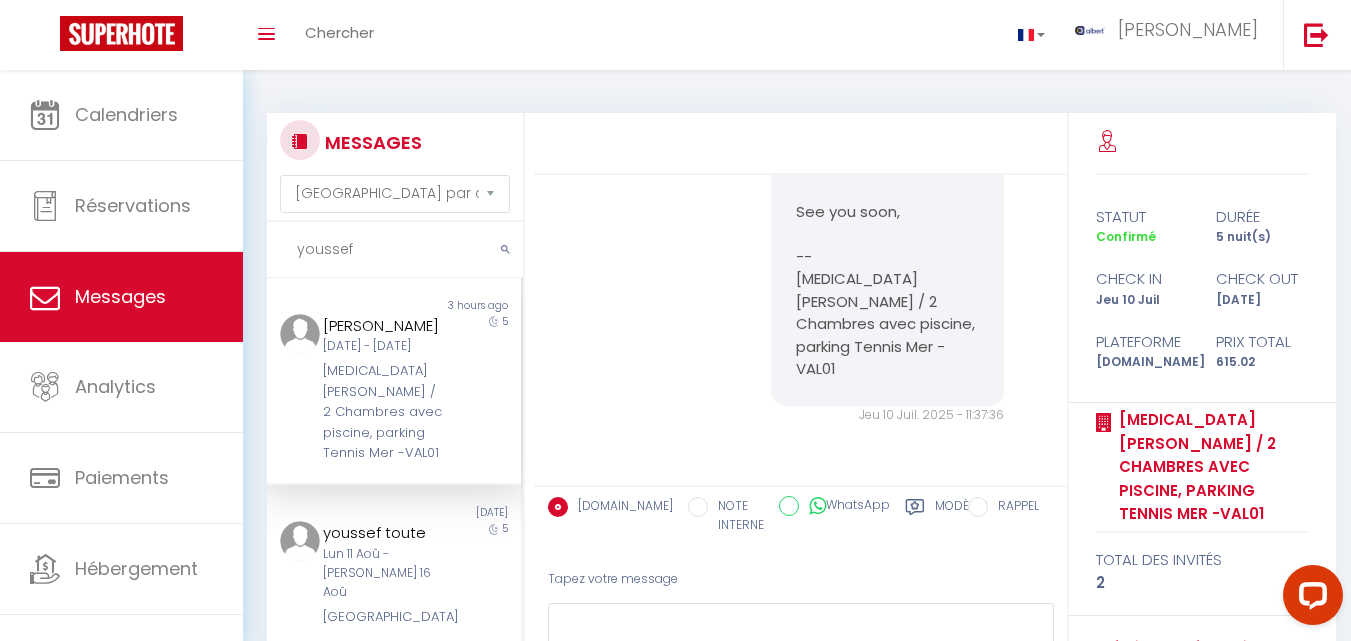 click on "5" at bounding box center (490, 389) 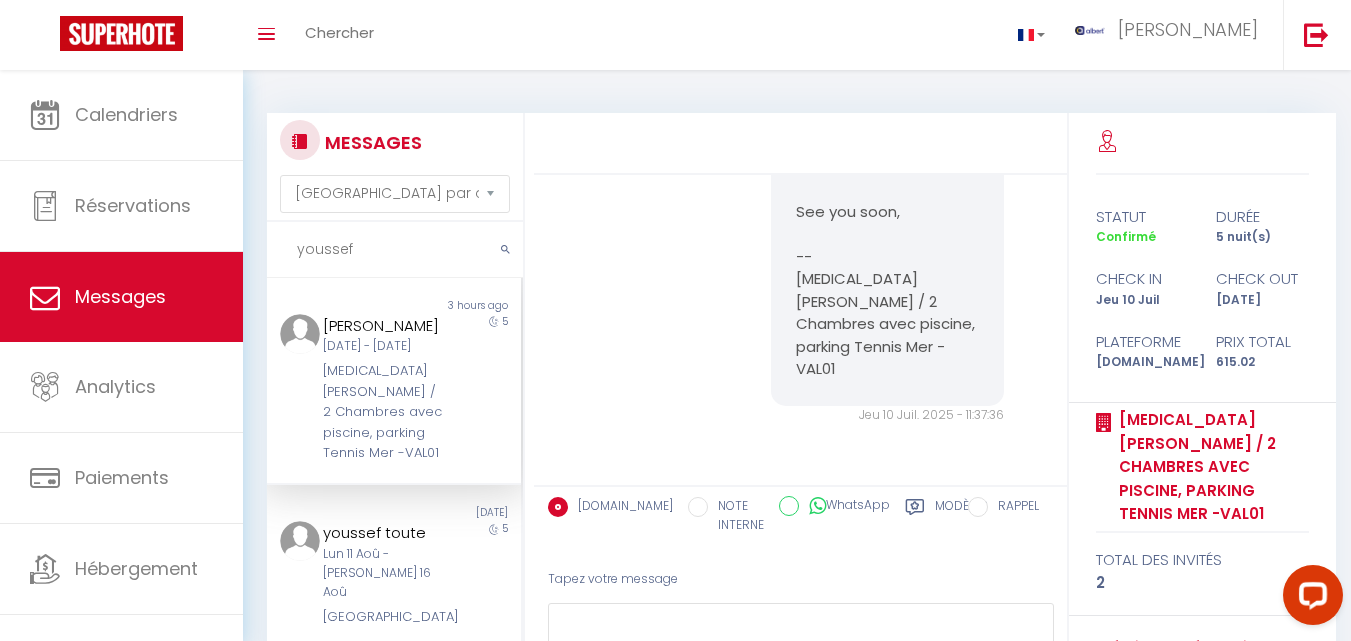 scroll, scrollTop: 100, scrollLeft: 0, axis: vertical 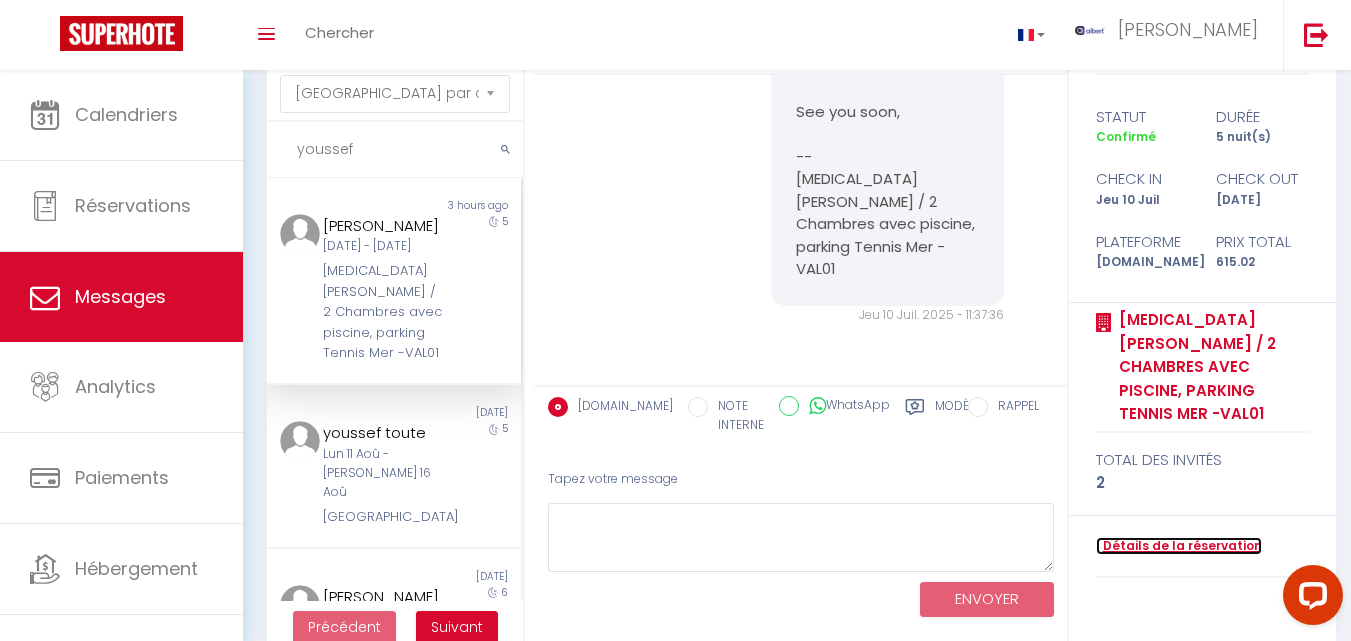 click on "Détails de la réservation" at bounding box center (1179, 546) 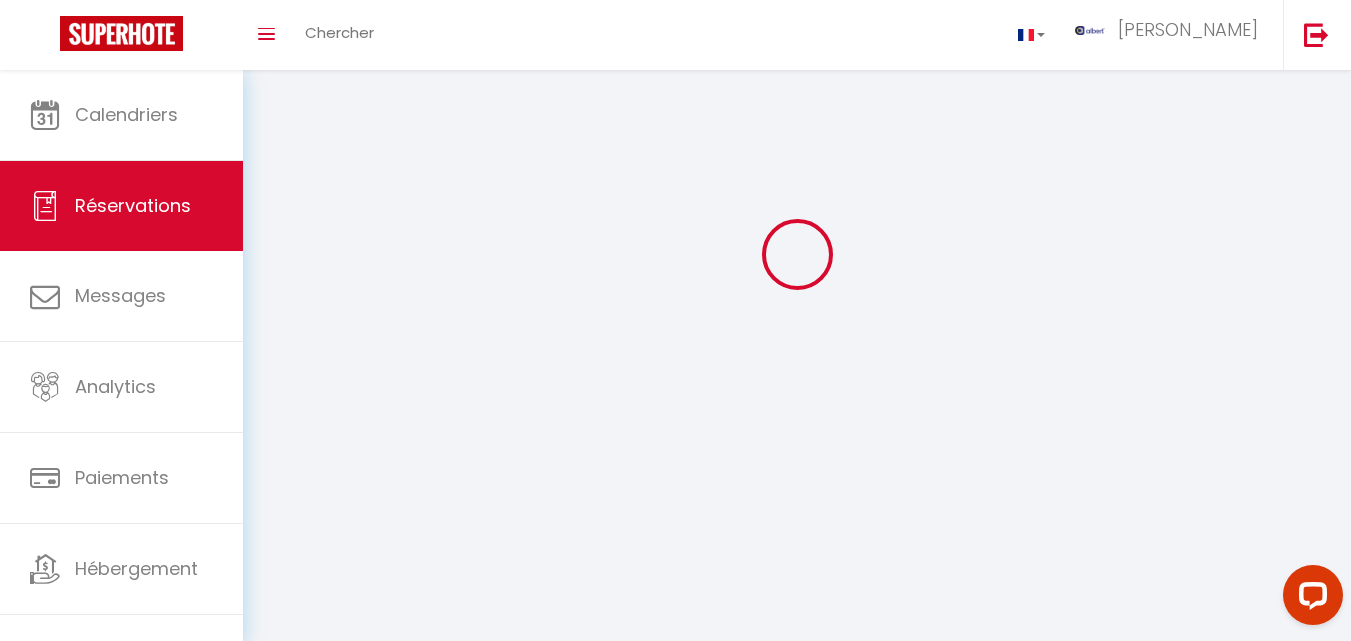 scroll, scrollTop: 0, scrollLeft: 0, axis: both 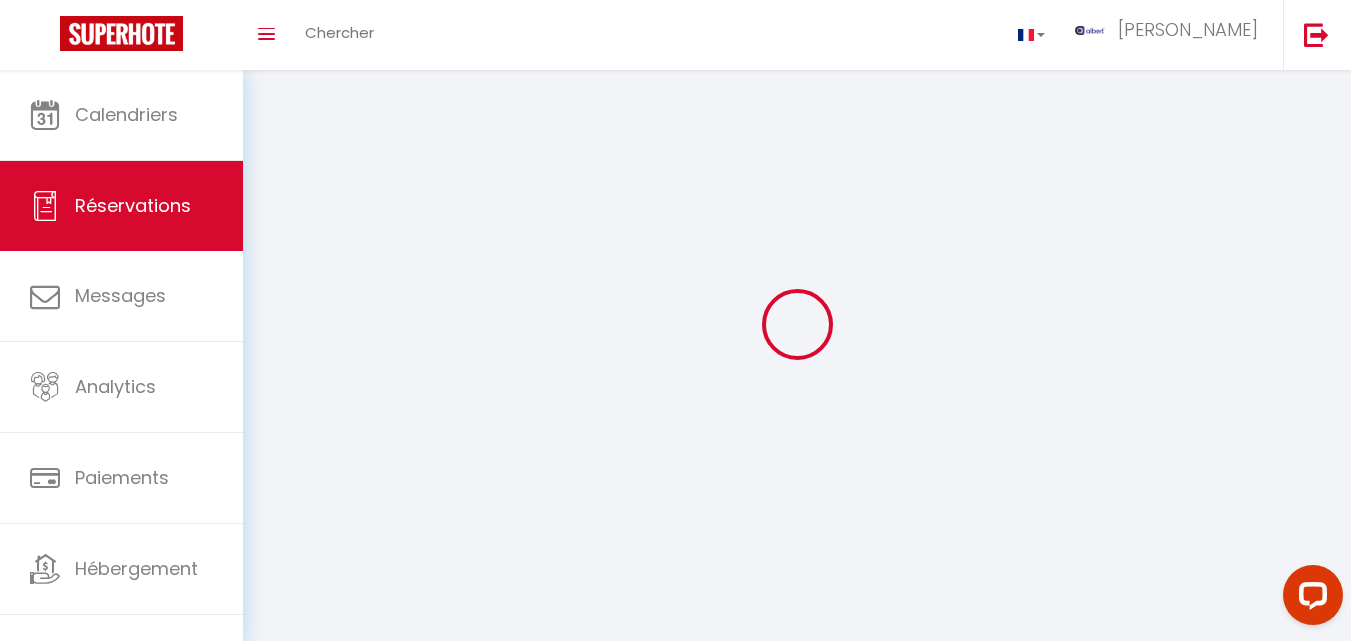 select 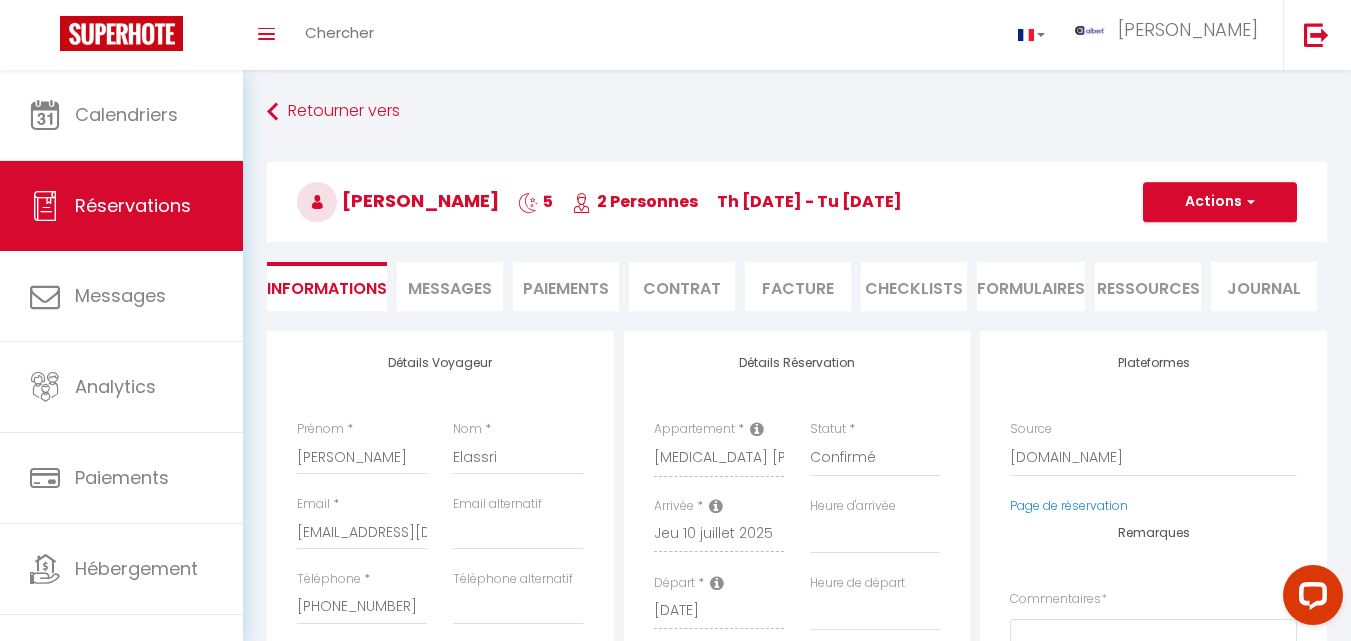 select 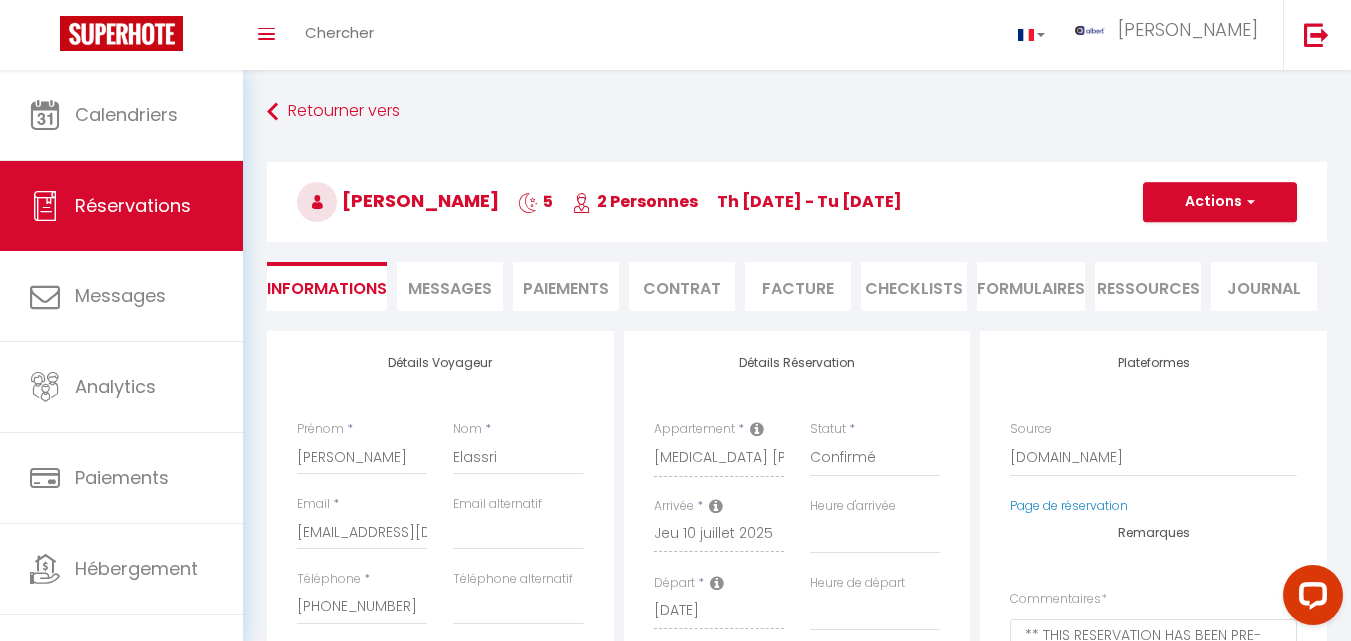 type on "84" 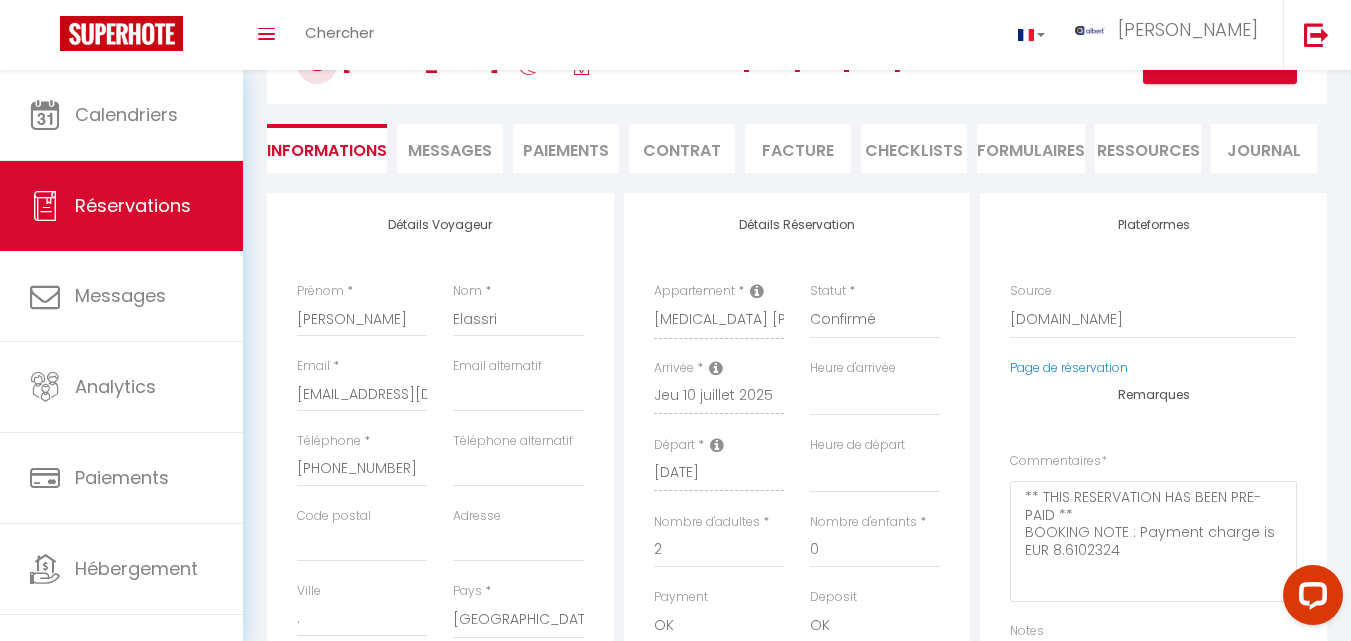scroll, scrollTop: 0, scrollLeft: 0, axis: both 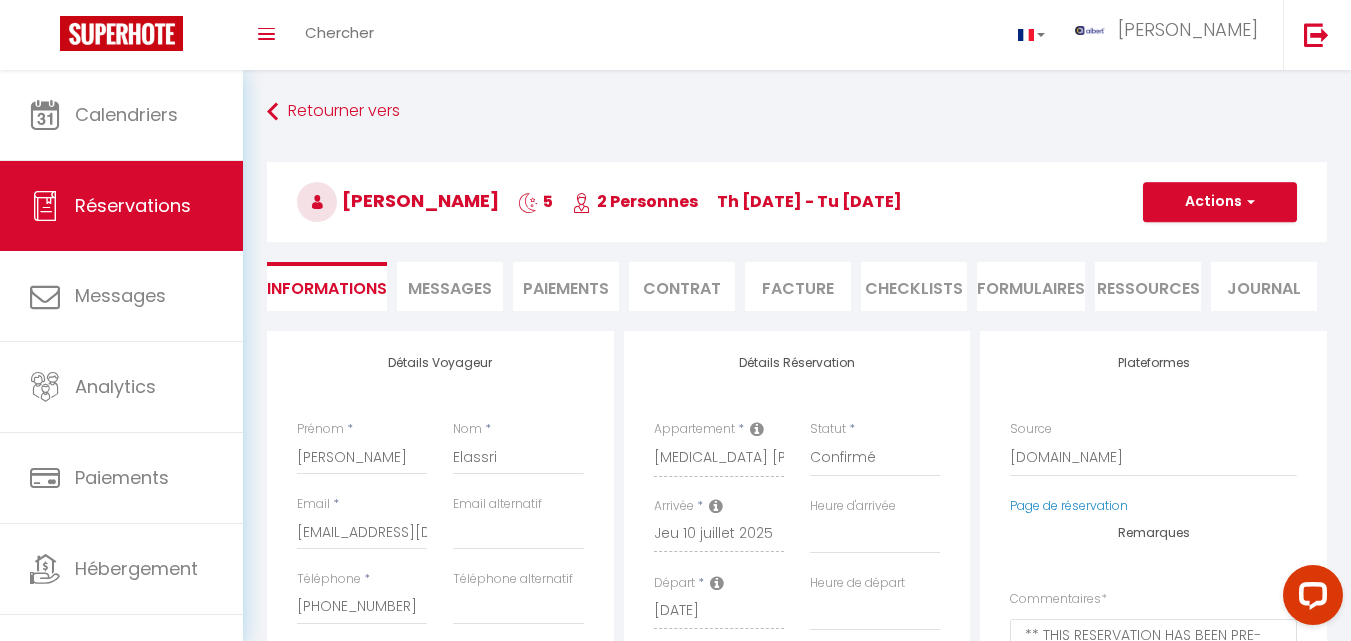 click on "Messages" at bounding box center [450, 288] 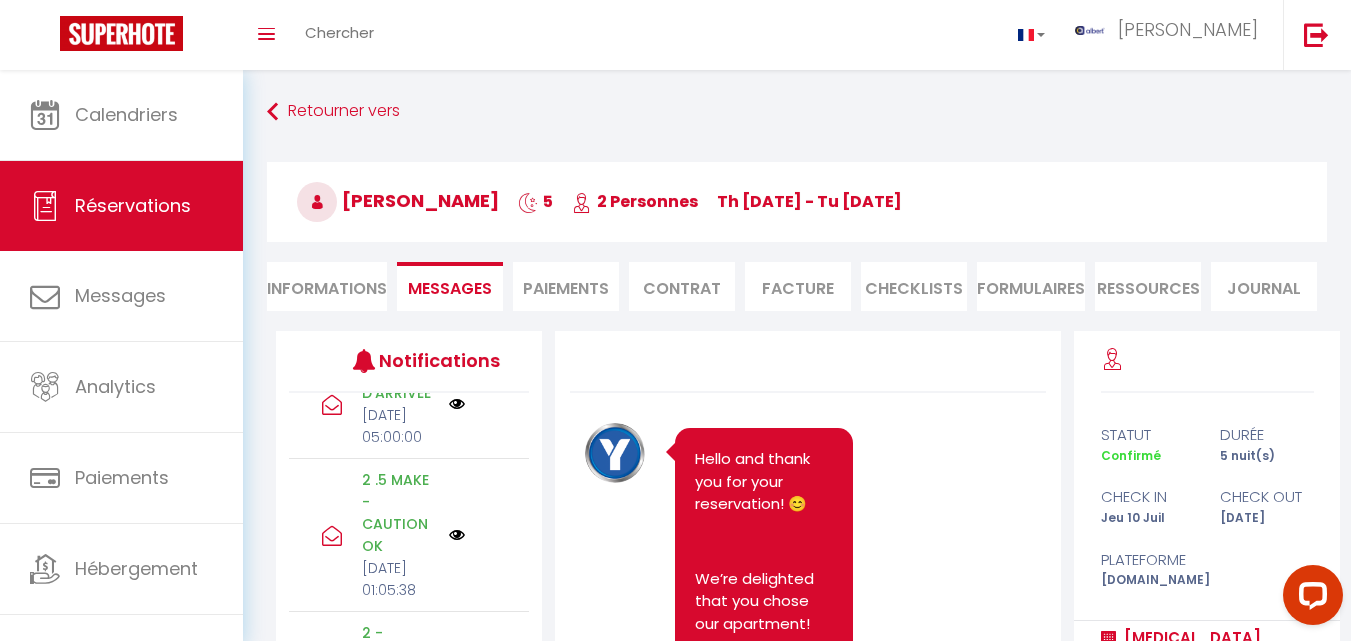 scroll, scrollTop: 600, scrollLeft: 0, axis: vertical 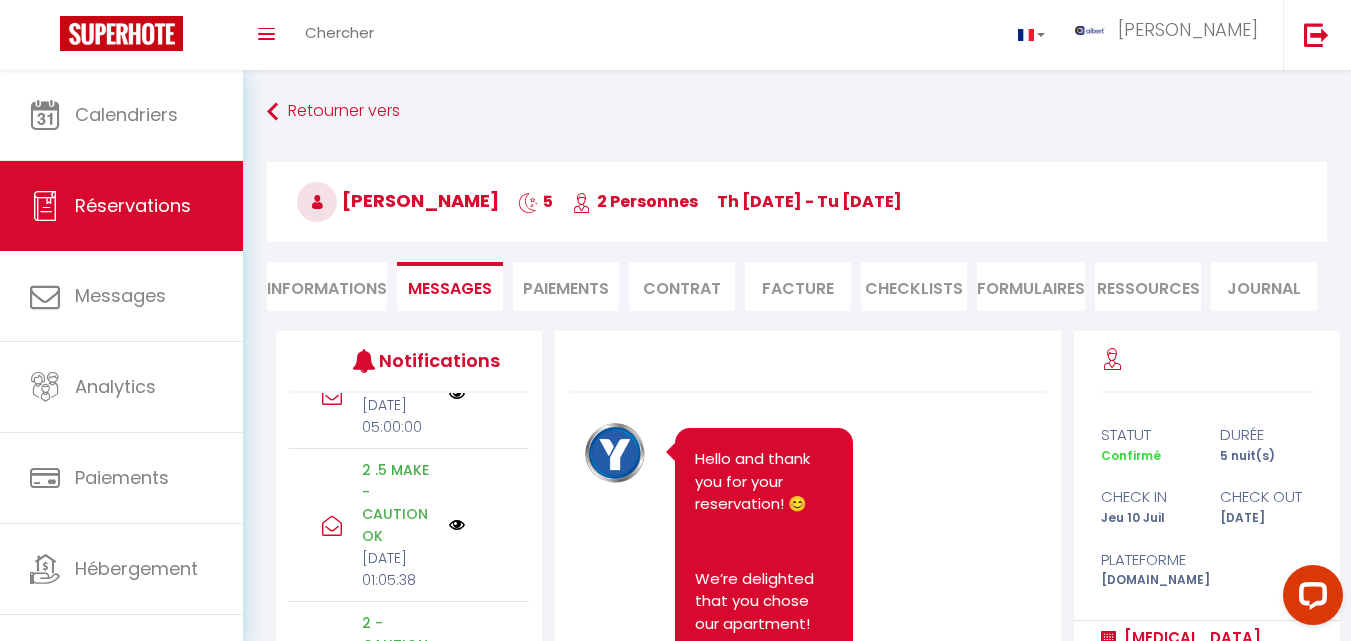 click at bounding box center (457, 394) 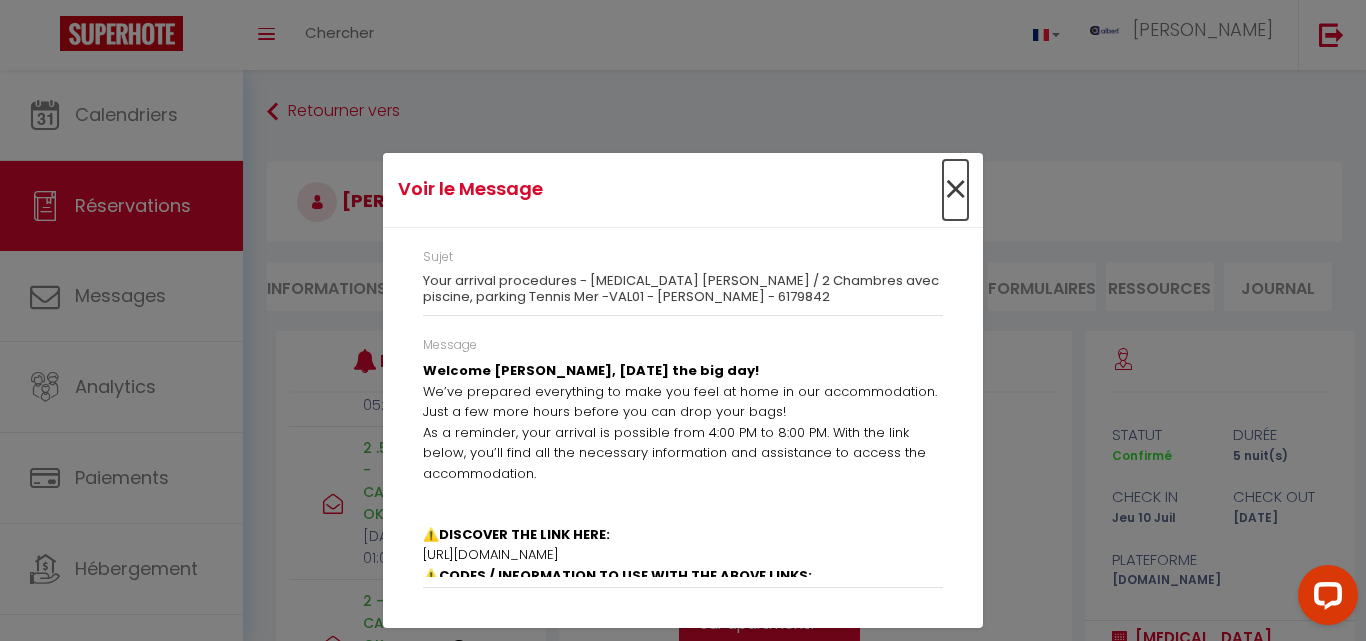 click on "×" at bounding box center (955, 190) 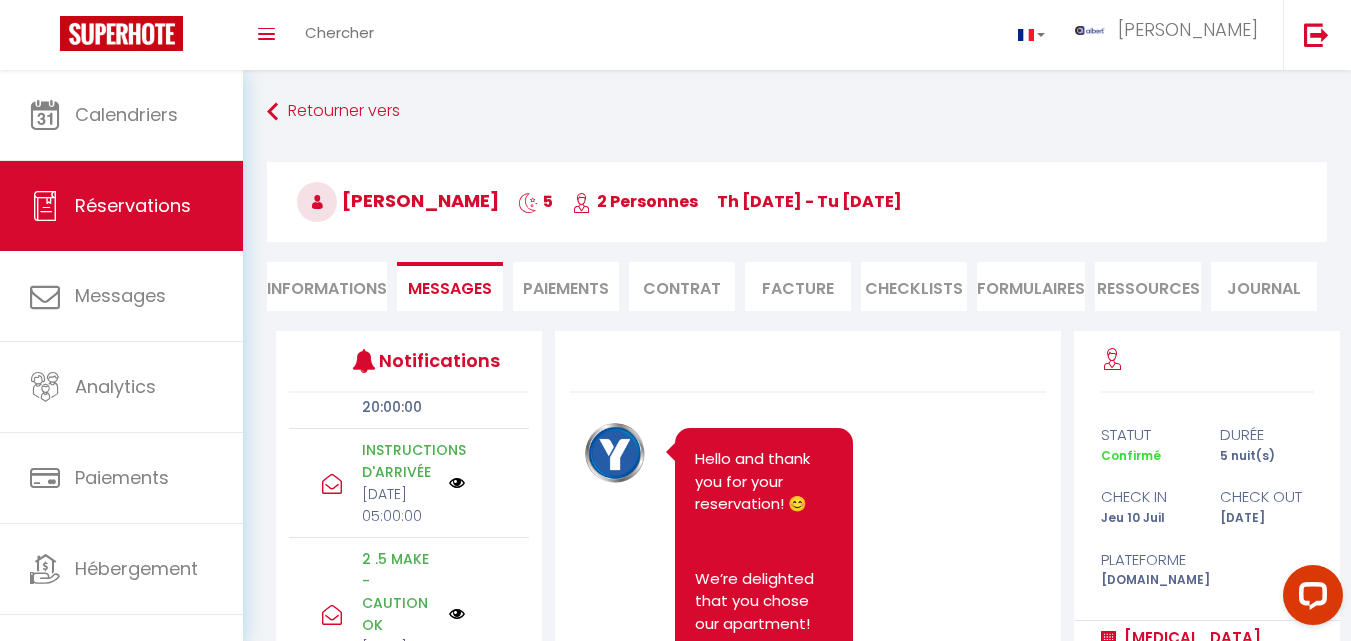 scroll, scrollTop: 500, scrollLeft: 0, axis: vertical 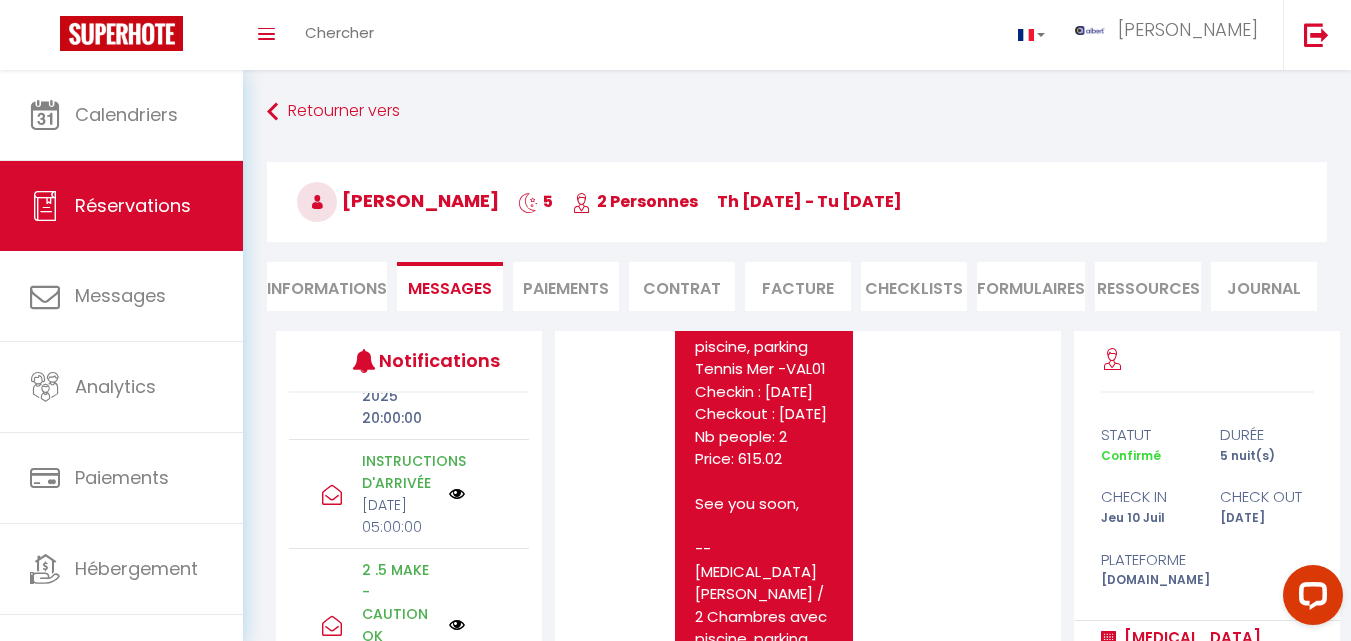 drag, startPoint x: 773, startPoint y: 370, endPoint x: 885, endPoint y: 402, distance: 116.48176 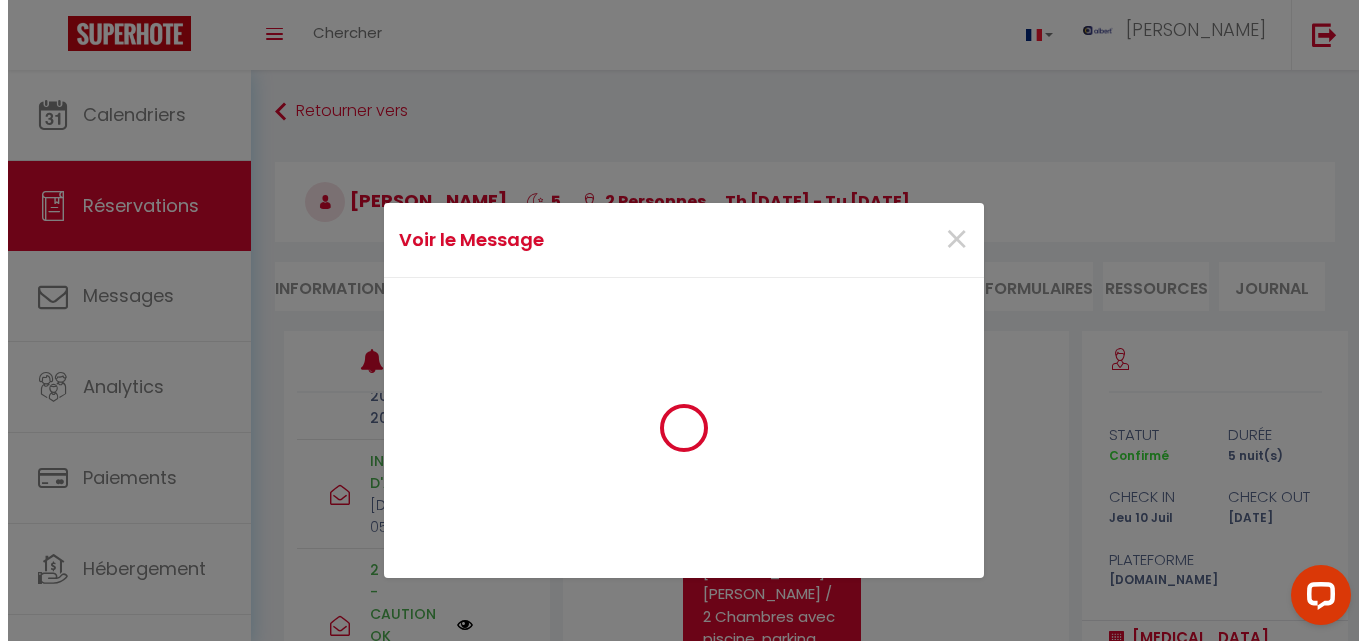 scroll, scrollTop: 7178, scrollLeft: 0, axis: vertical 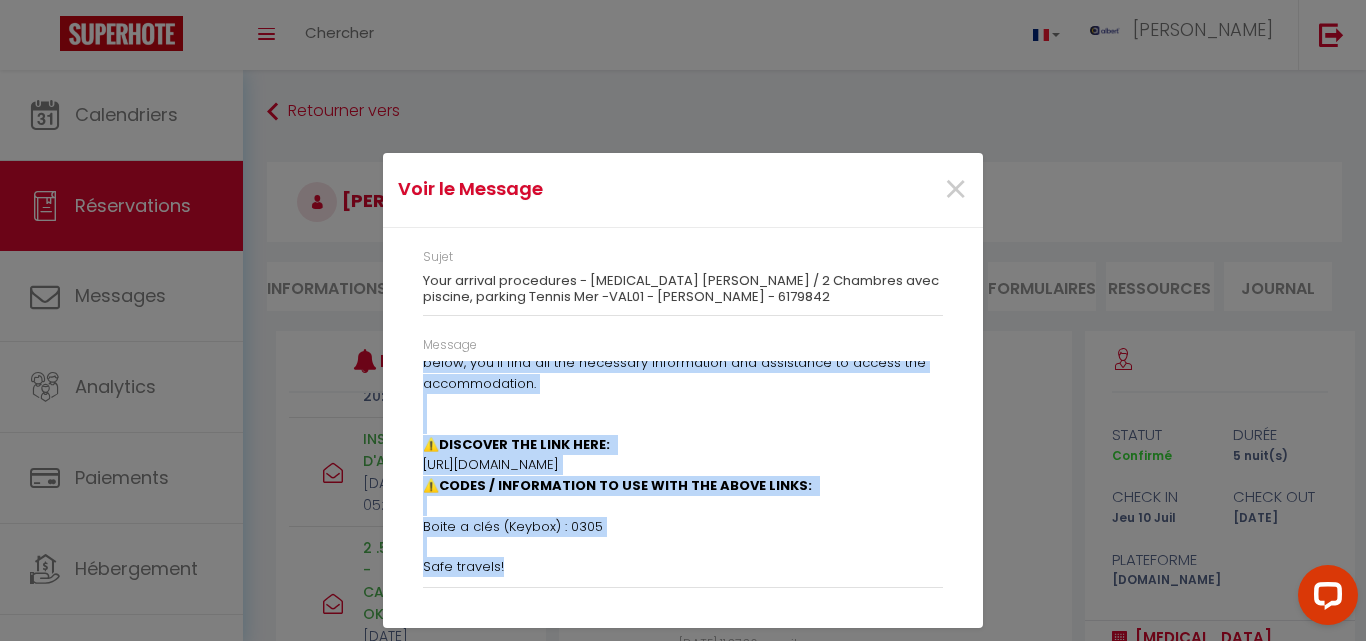 drag, startPoint x: 427, startPoint y: 366, endPoint x: 685, endPoint y: 563, distance: 324.6121 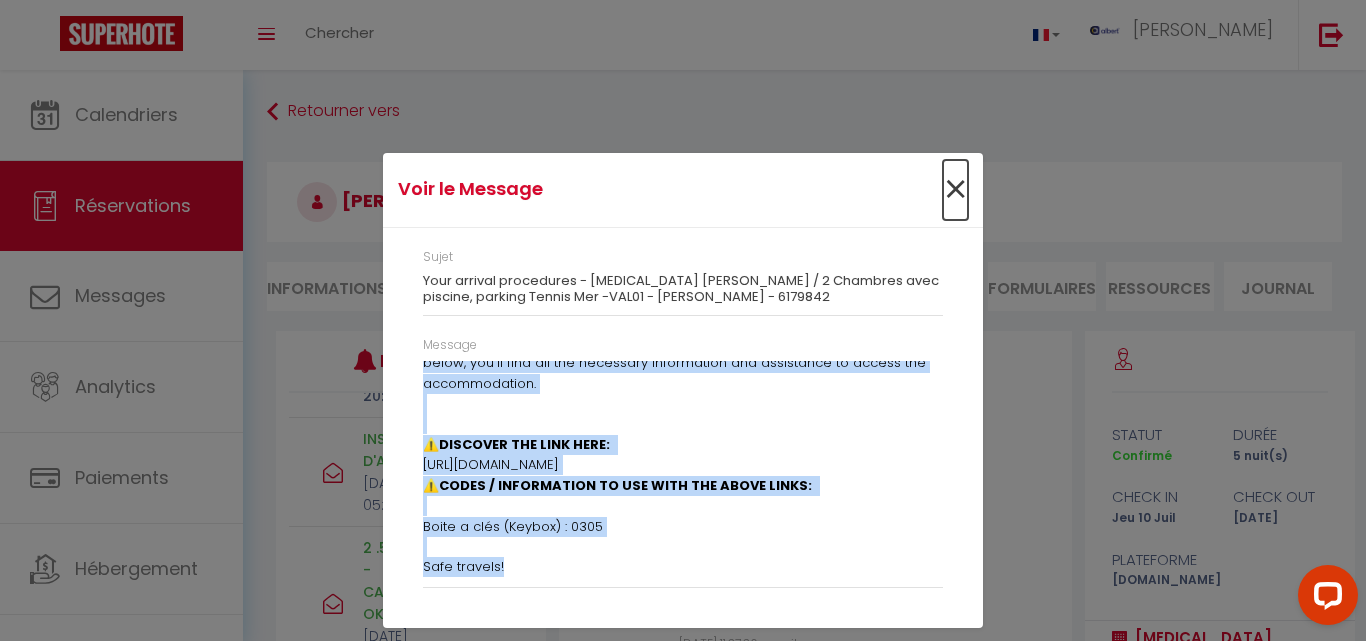 click on "×" at bounding box center [955, 190] 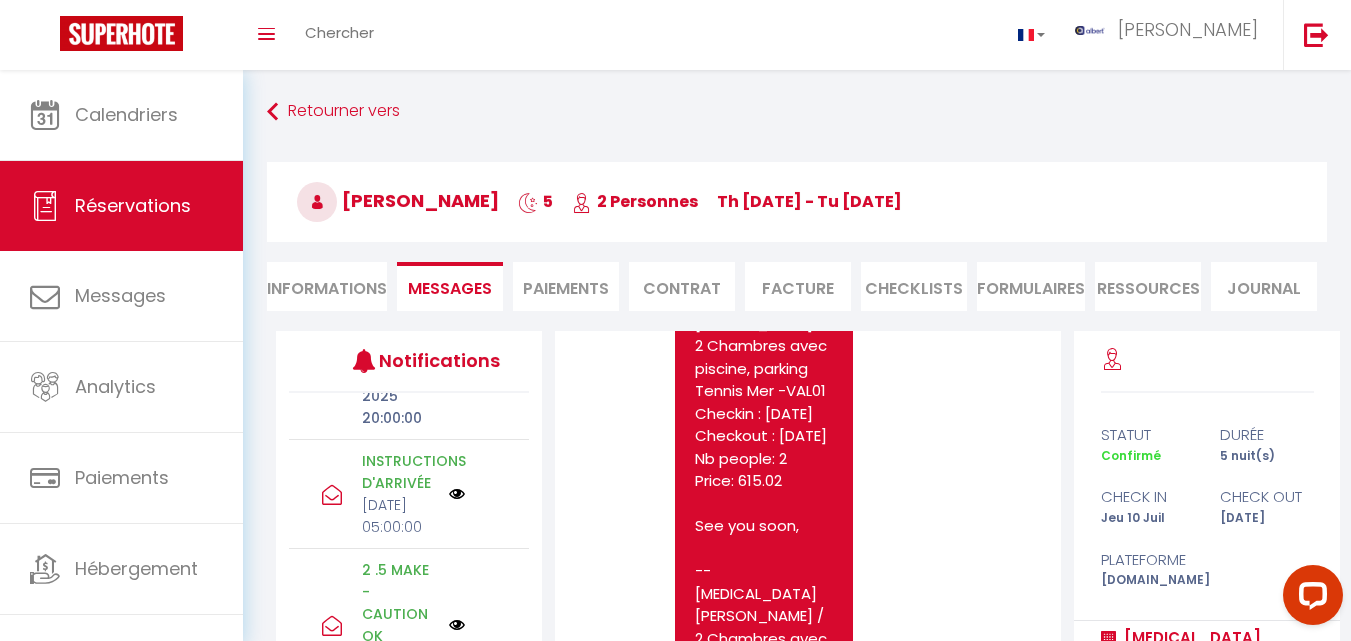 scroll, scrollTop: 7200, scrollLeft: 0, axis: vertical 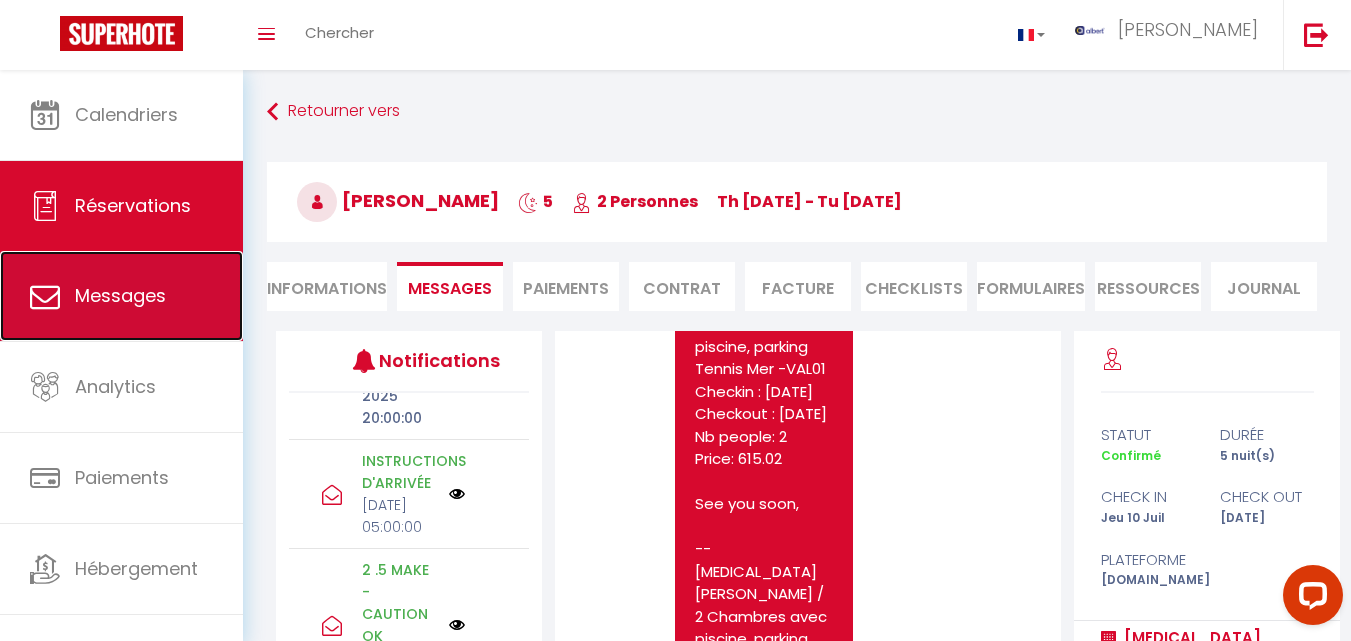 click on "Messages" at bounding box center (121, 296) 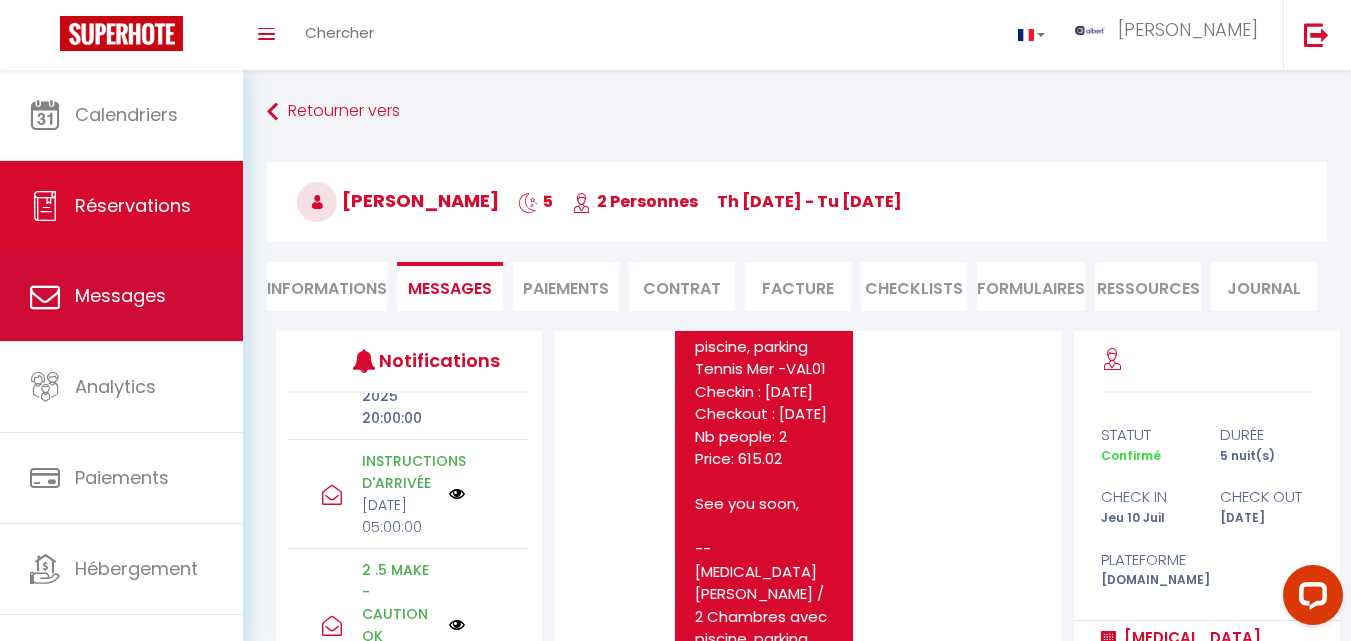 select on "message" 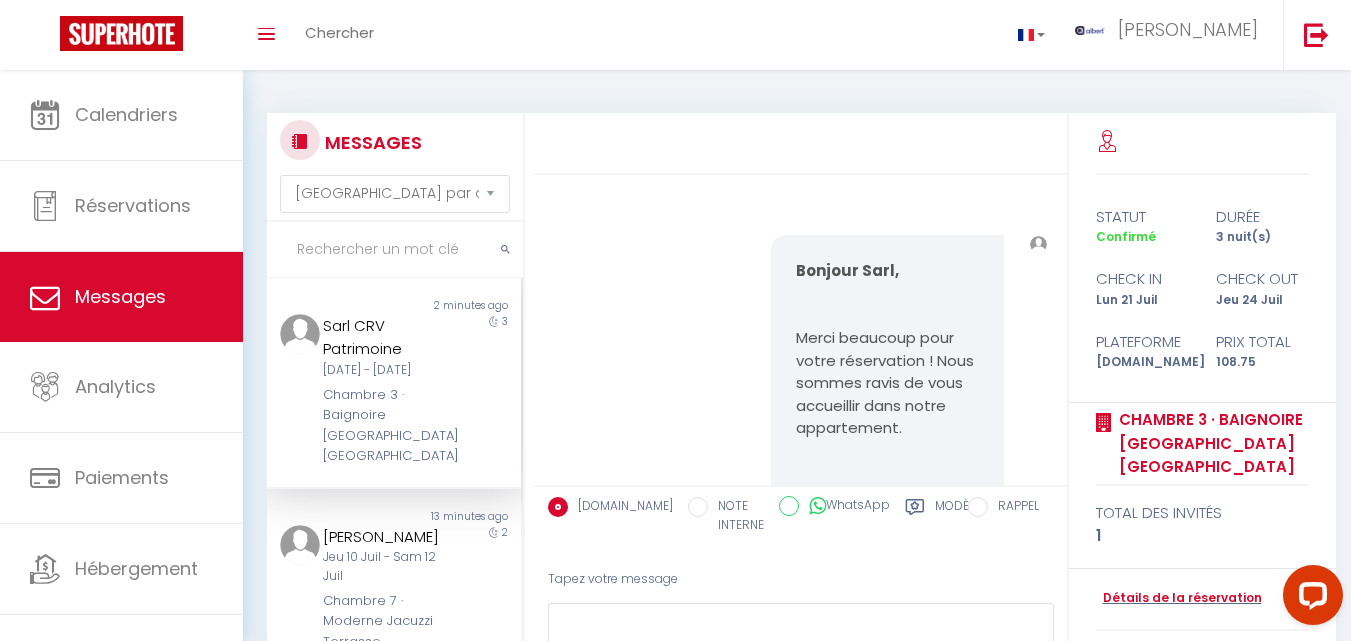 scroll, scrollTop: 1823, scrollLeft: 0, axis: vertical 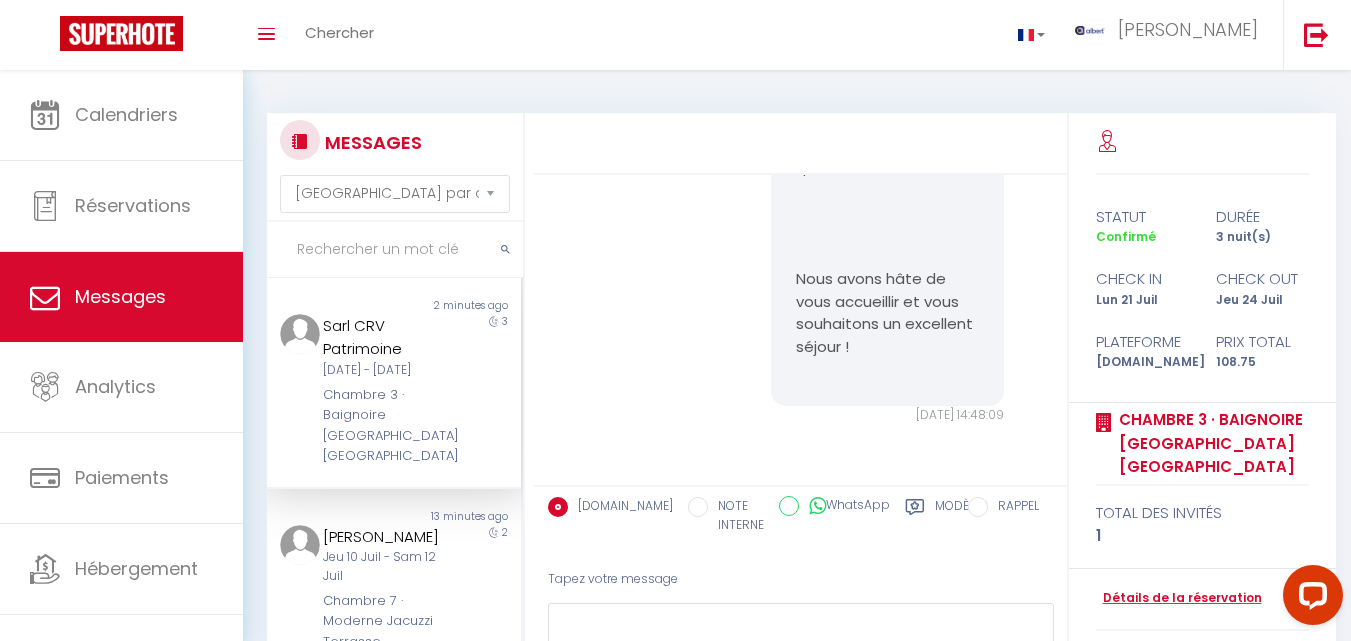 click at bounding box center [395, 250] 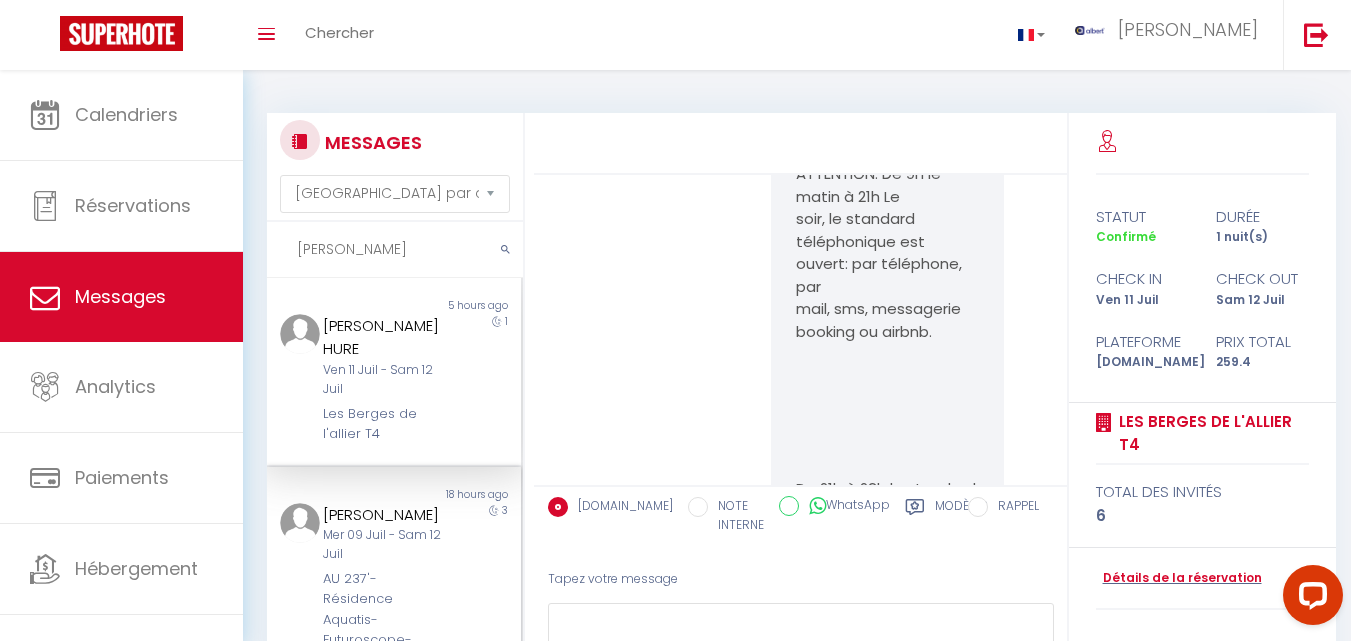 scroll, scrollTop: 21105, scrollLeft: 0, axis: vertical 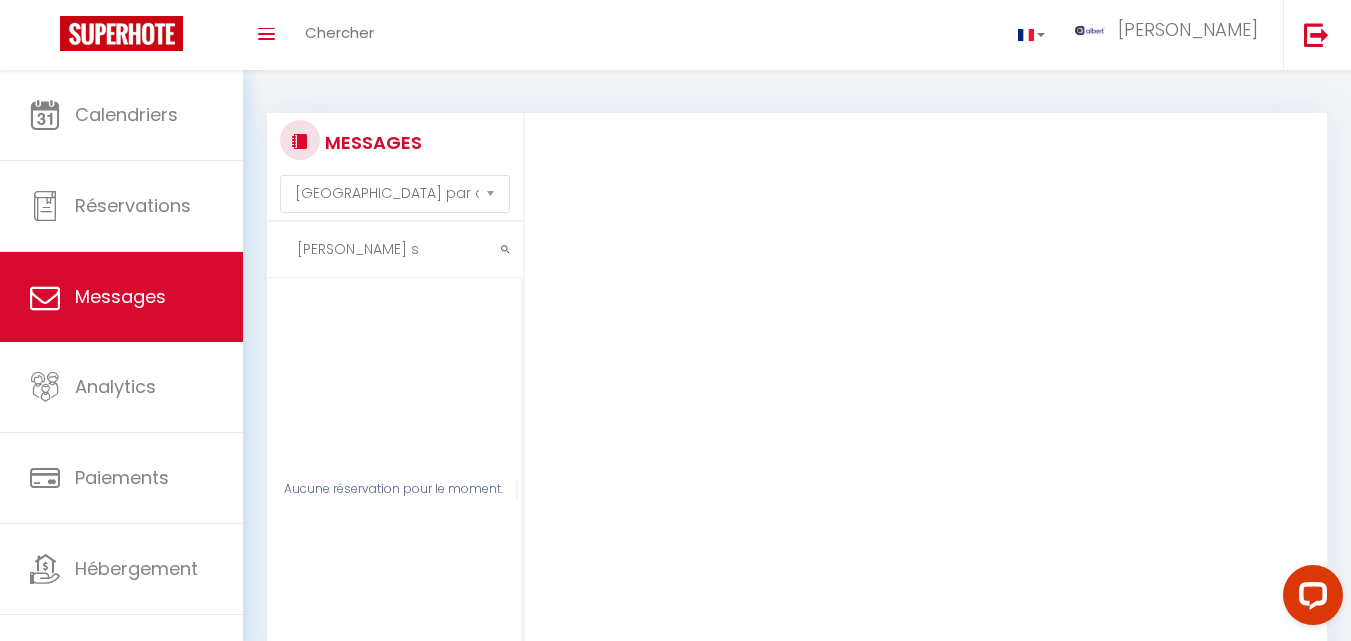 drag, startPoint x: 316, startPoint y: 411, endPoint x: 383, endPoint y: 421, distance: 67.74216 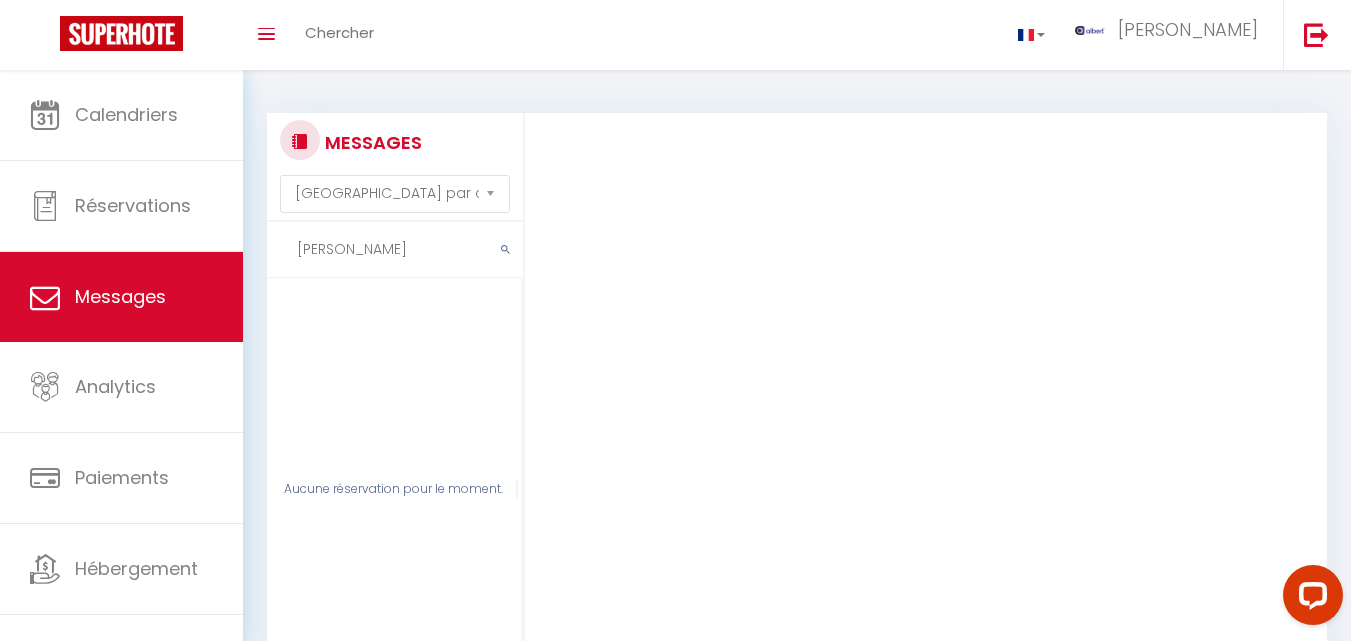 type on "aurelie" 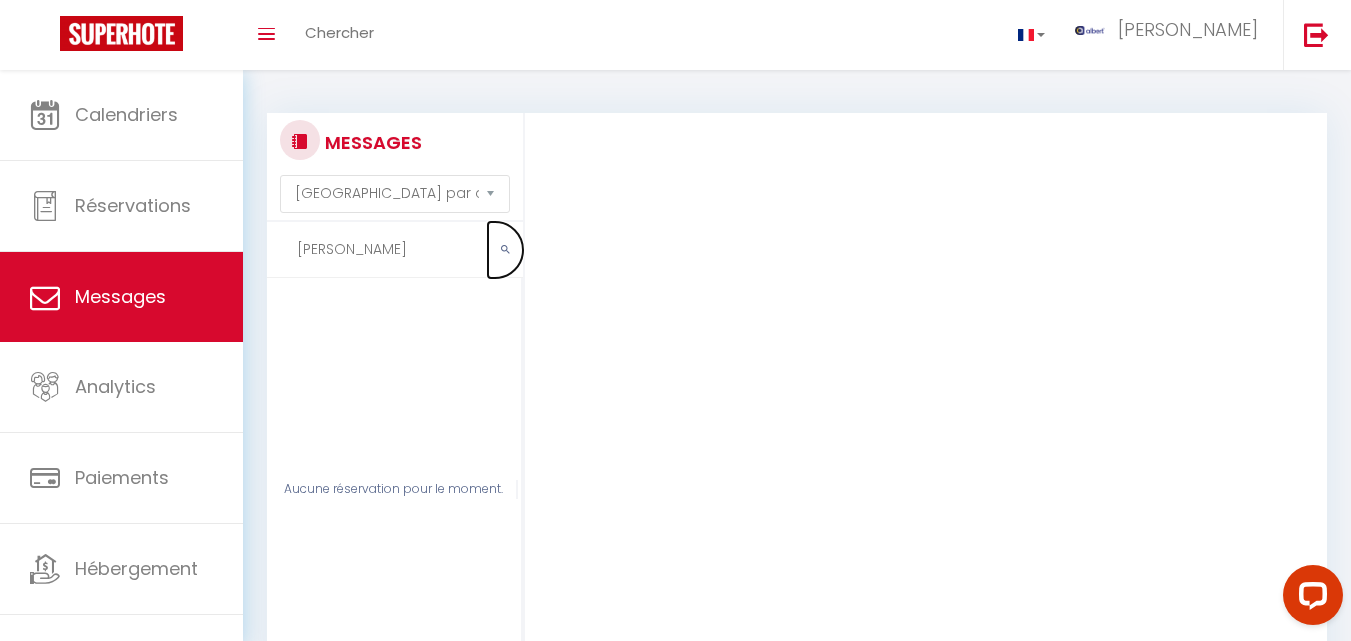 click at bounding box center [505, 250] 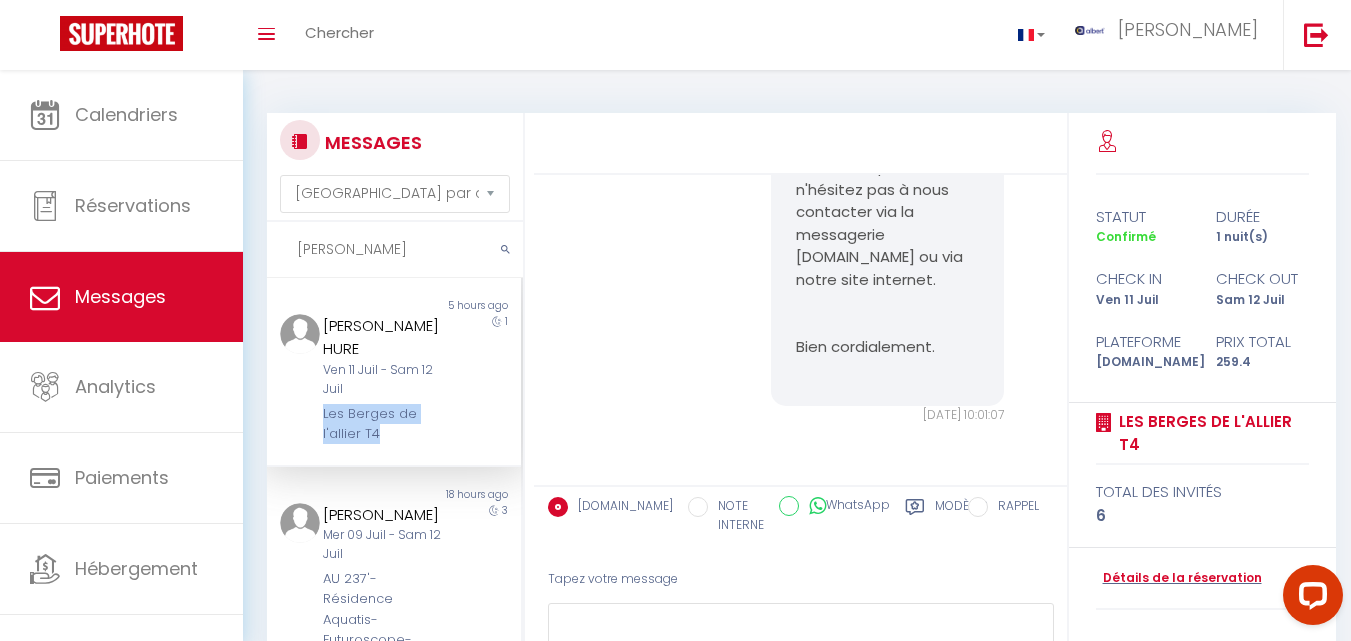 drag, startPoint x: 316, startPoint y: 411, endPoint x: 400, endPoint y: 439, distance: 88.54378 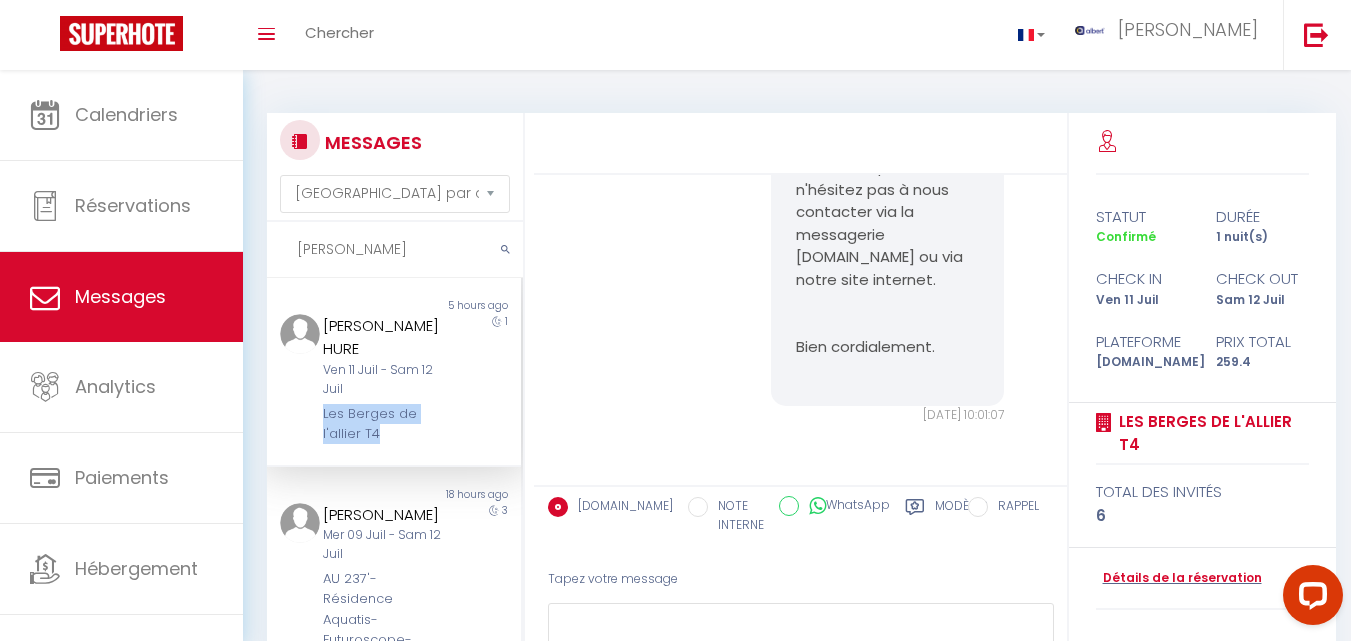 copy on "Les Berges de l'allier T4" 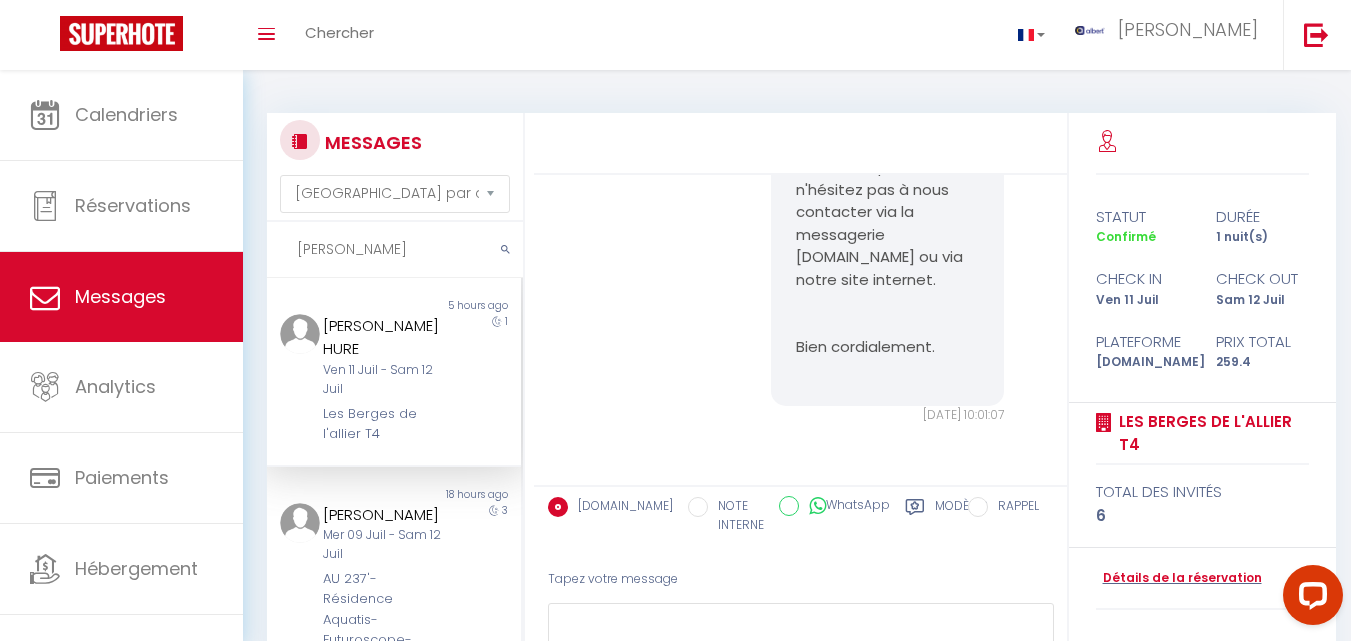 drag, startPoint x: 347, startPoint y: 250, endPoint x: 295, endPoint y: 250, distance: 52 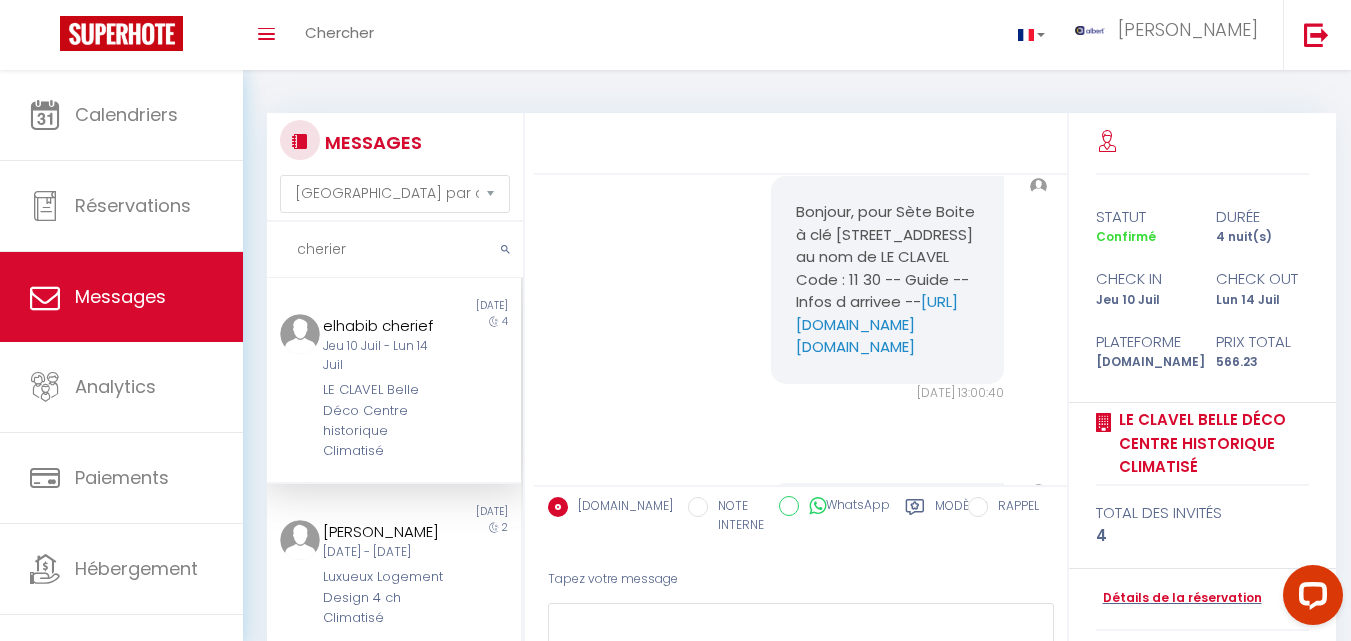 scroll, scrollTop: 11252, scrollLeft: 0, axis: vertical 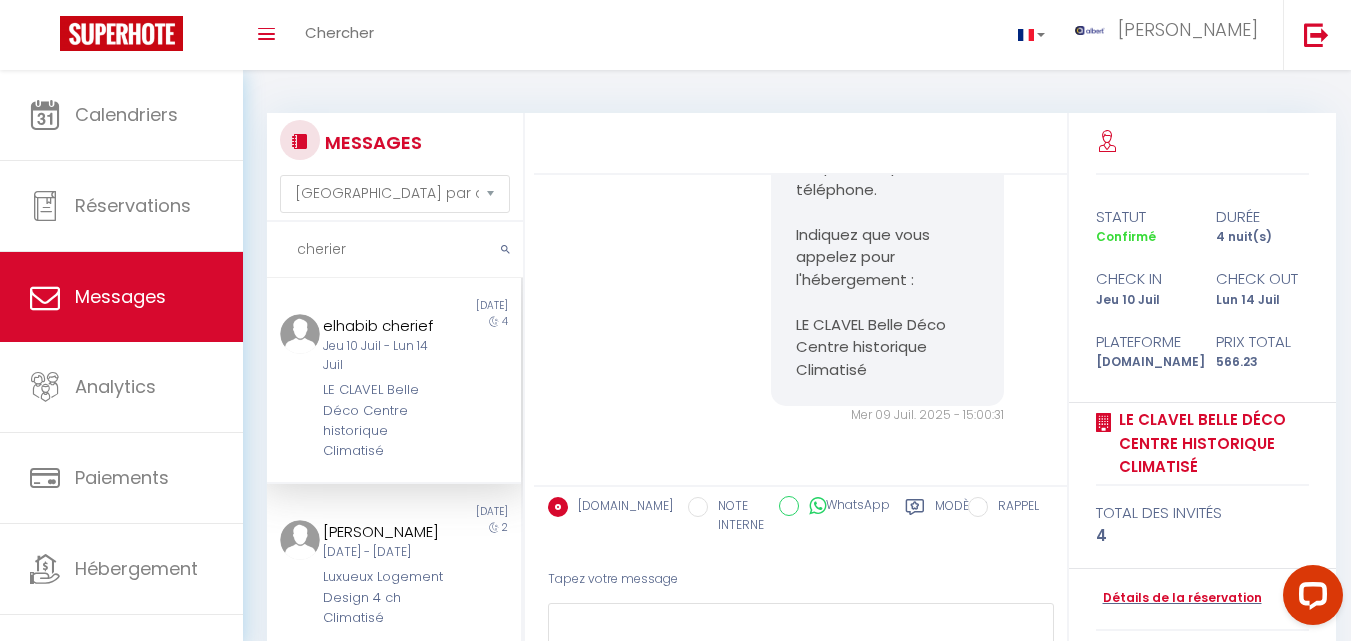 type on "cherier" 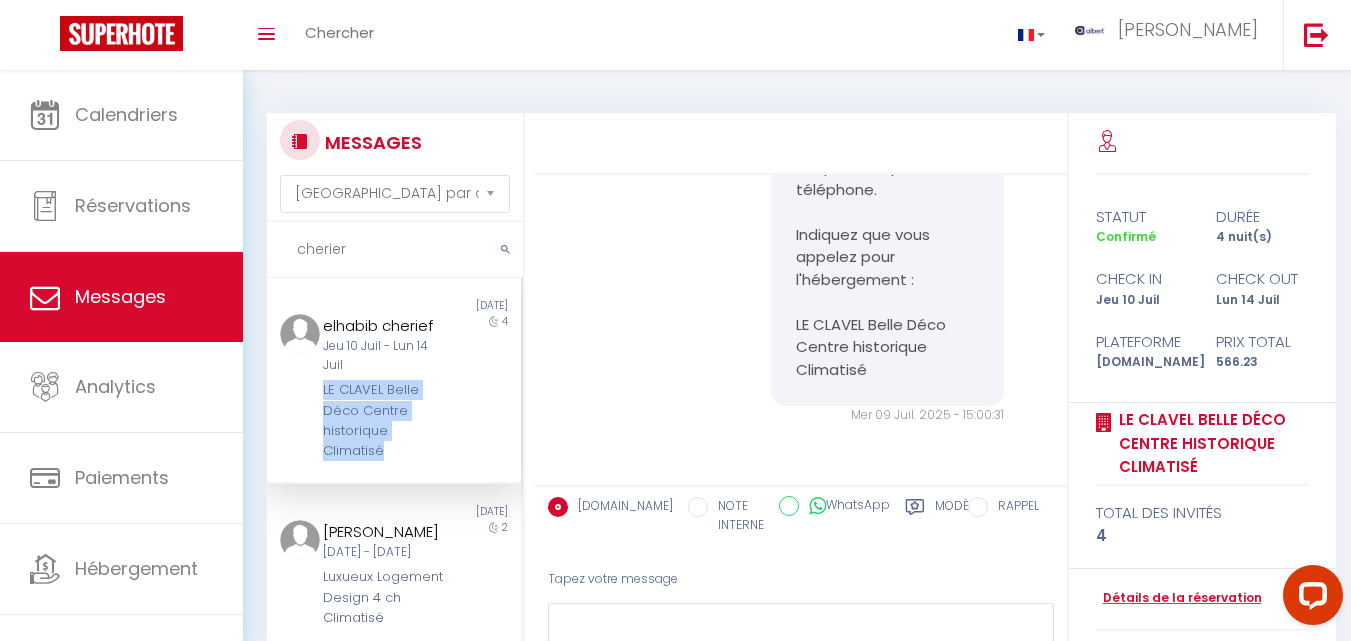 drag, startPoint x: 321, startPoint y: 383, endPoint x: 399, endPoint y: 444, distance: 99.0202 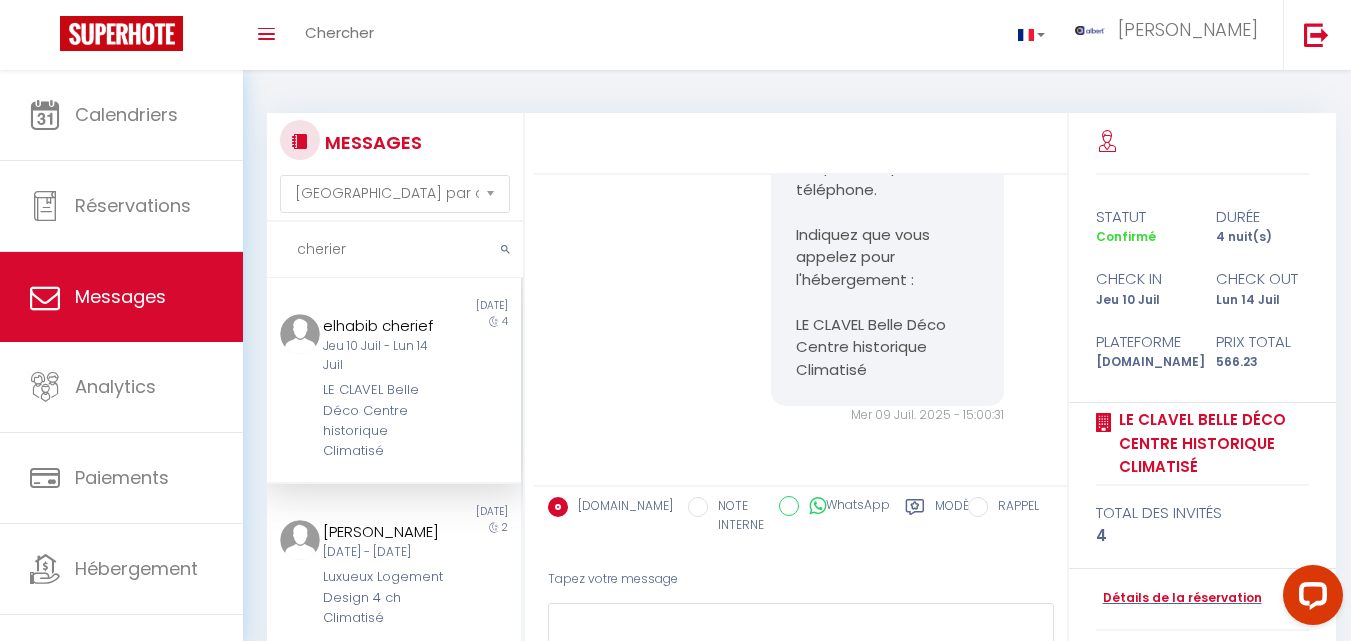 drag, startPoint x: 364, startPoint y: 249, endPoint x: 289, endPoint y: 250, distance: 75.00667 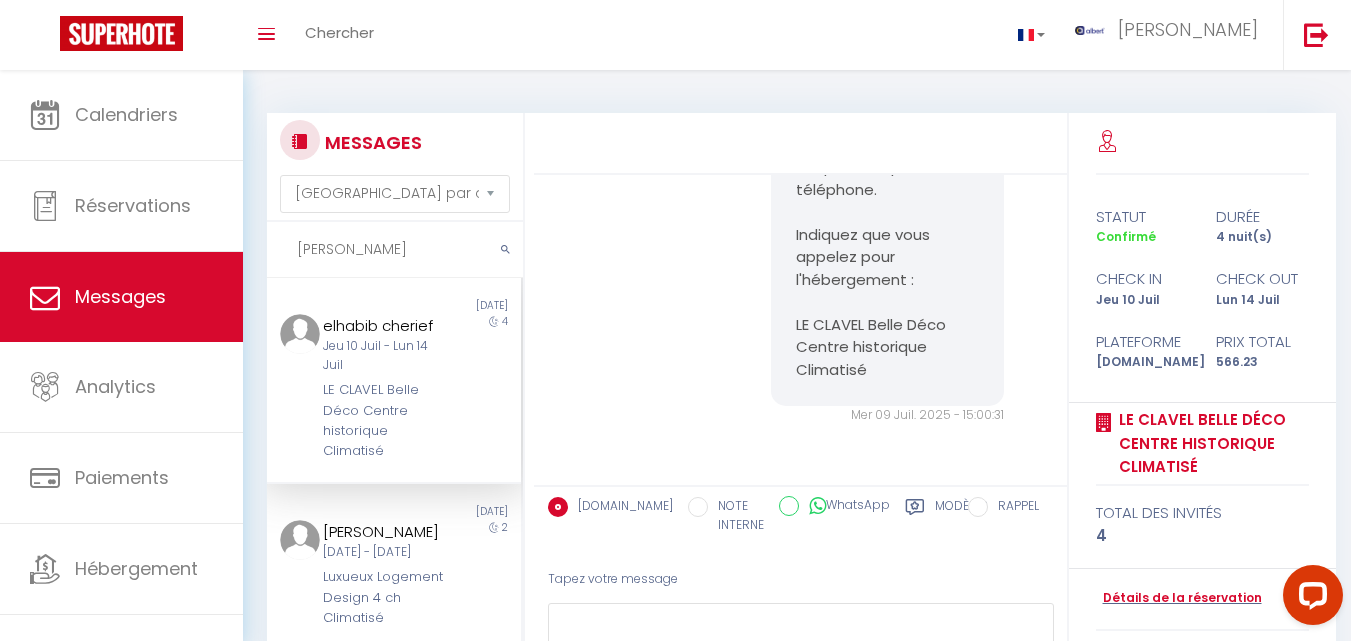scroll, scrollTop: 79, scrollLeft: 0, axis: vertical 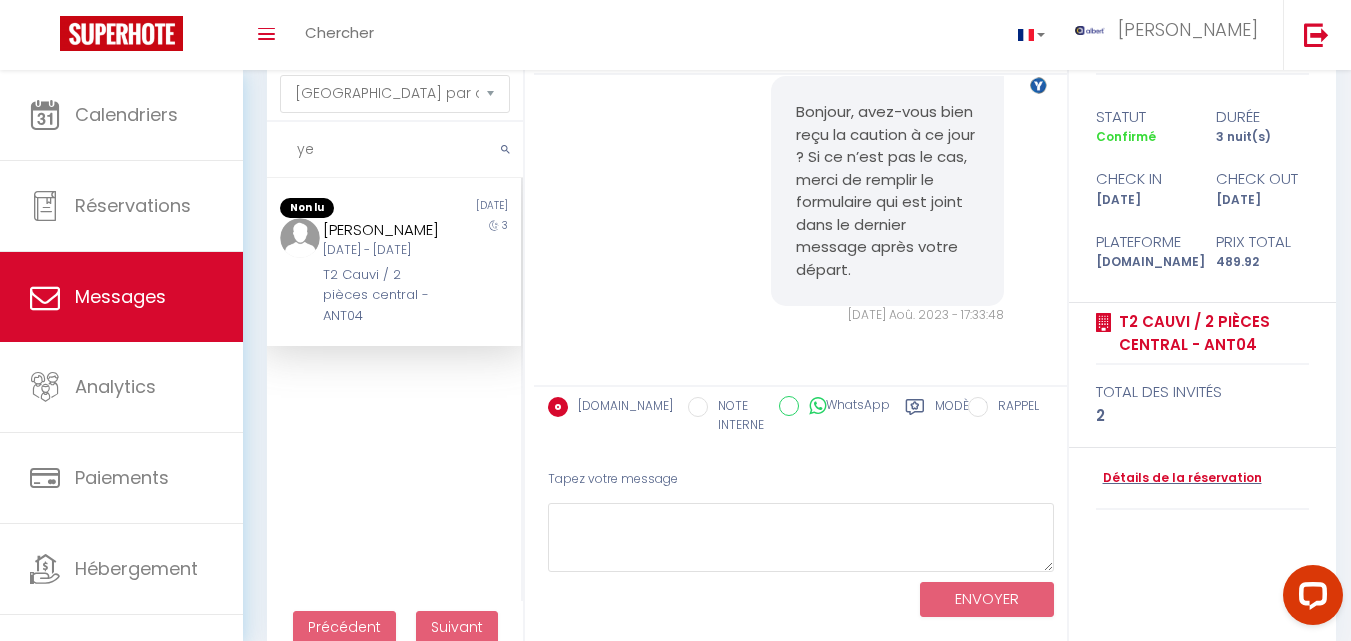 type on "y" 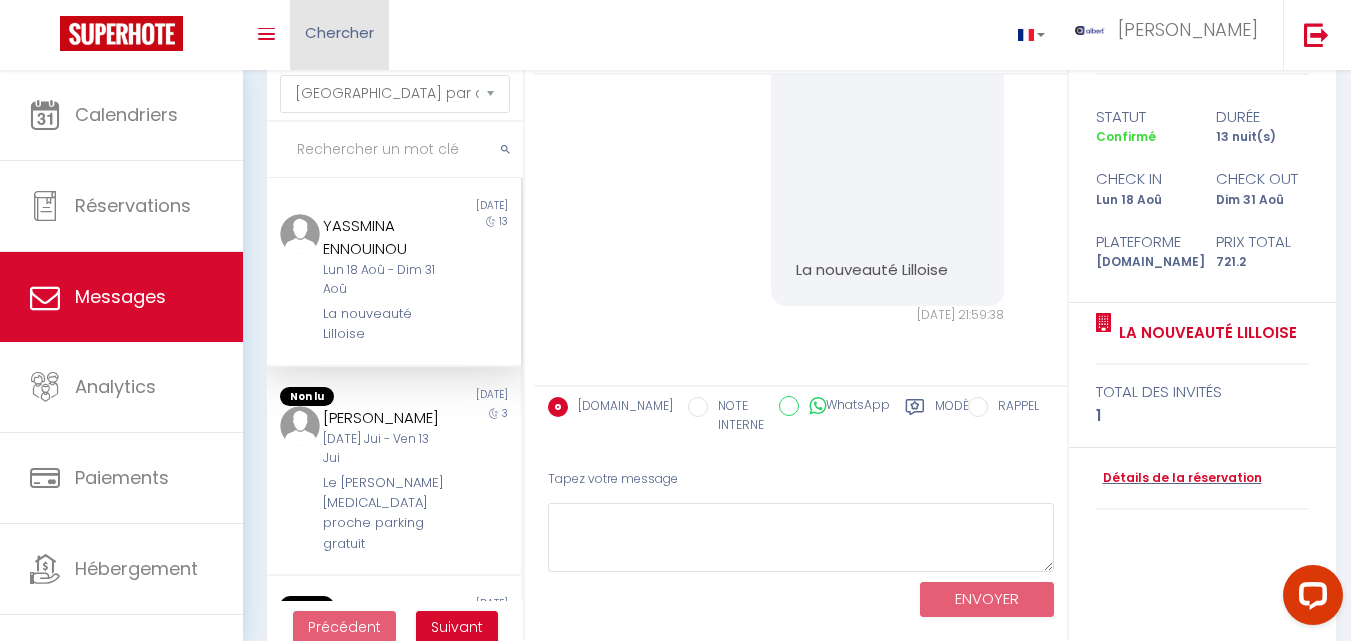 scroll, scrollTop: 2129, scrollLeft: 0, axis: vertical 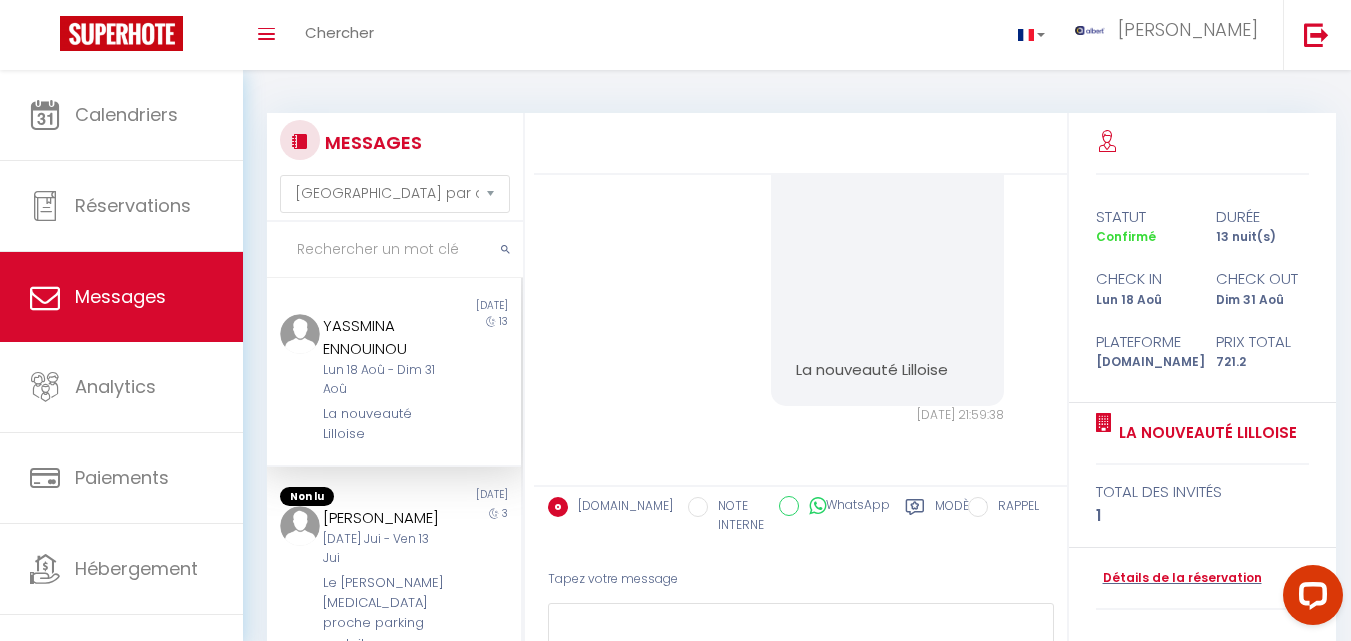 click at bounding box center (395, 250) 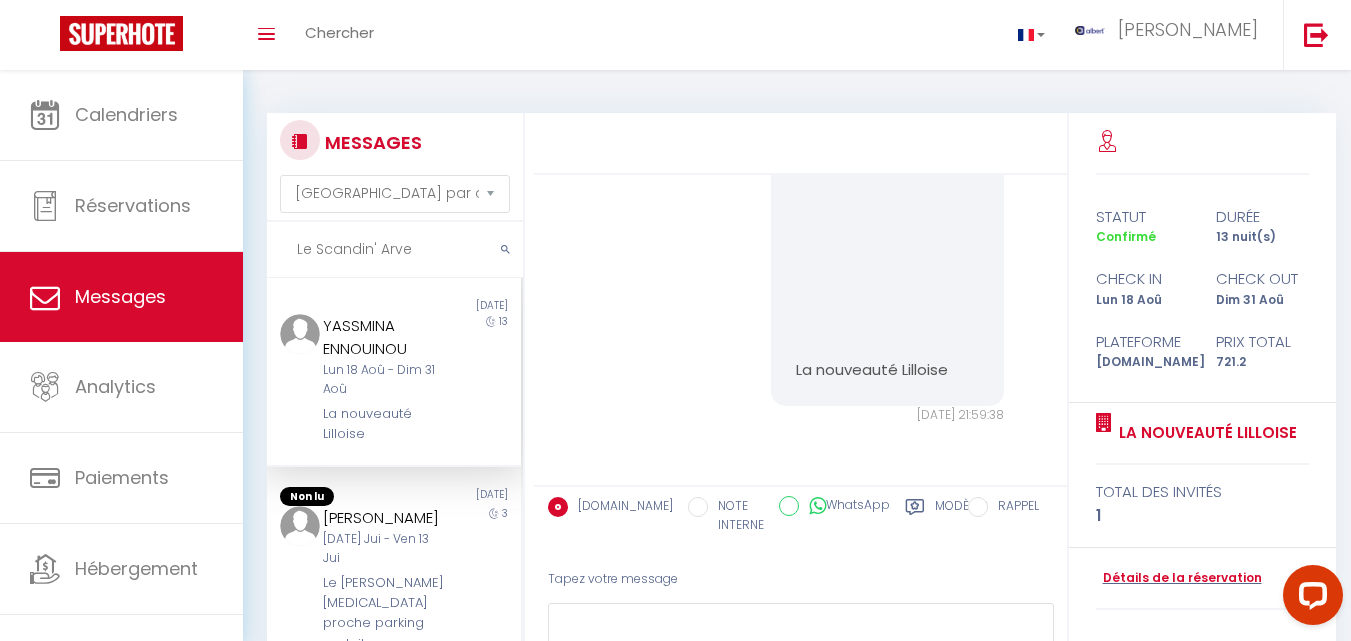 type on "Le Scandin' Arve" 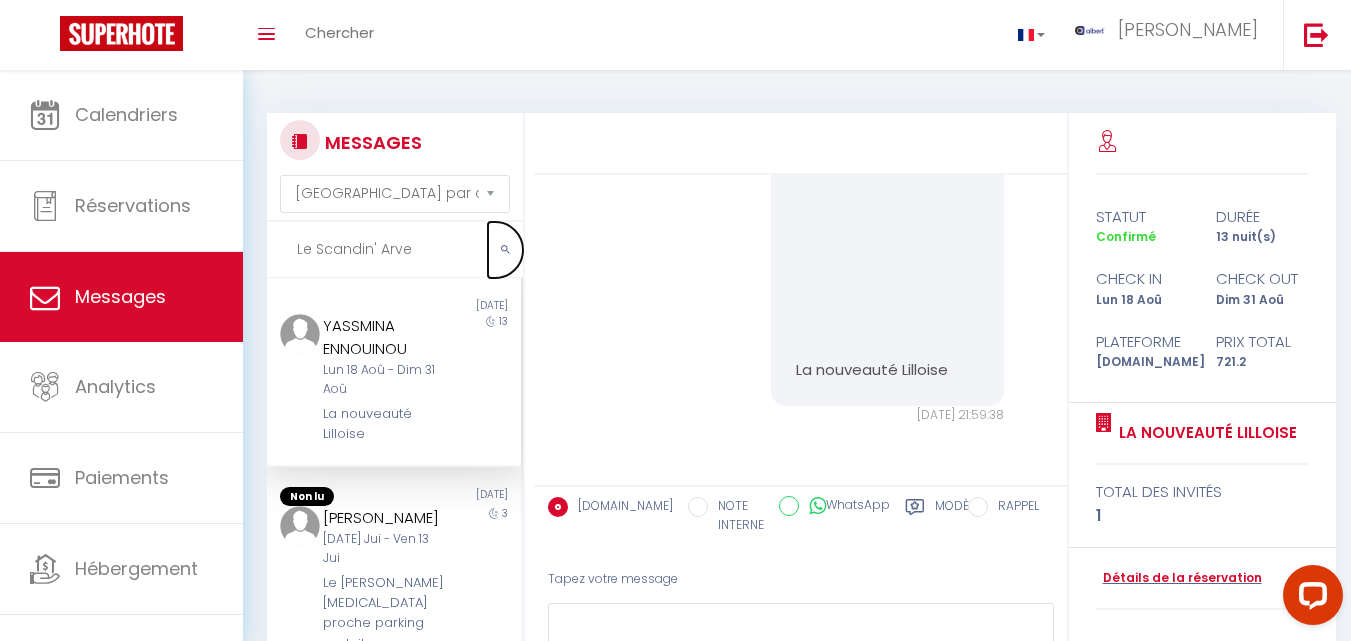 click at bounding box center (505, 250) 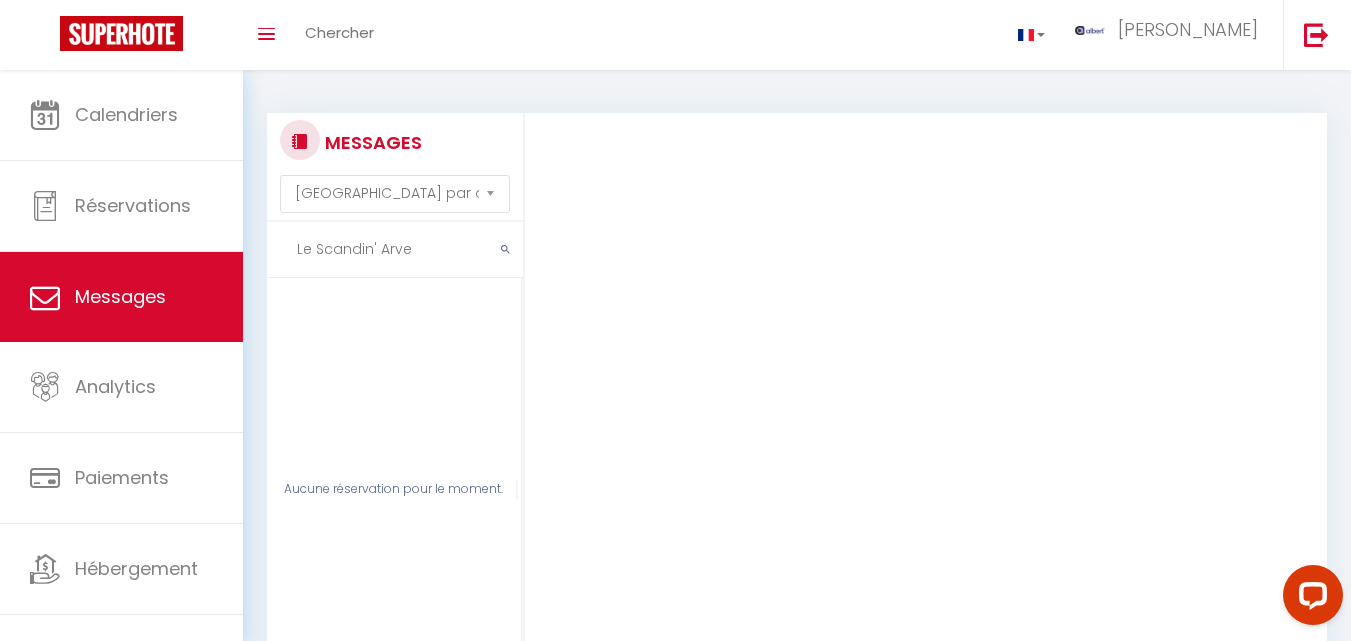 drag, startPoint x: 416, startPoint y: 253, endPoint x: 295, endPoint y: 252, distance: 121.004135 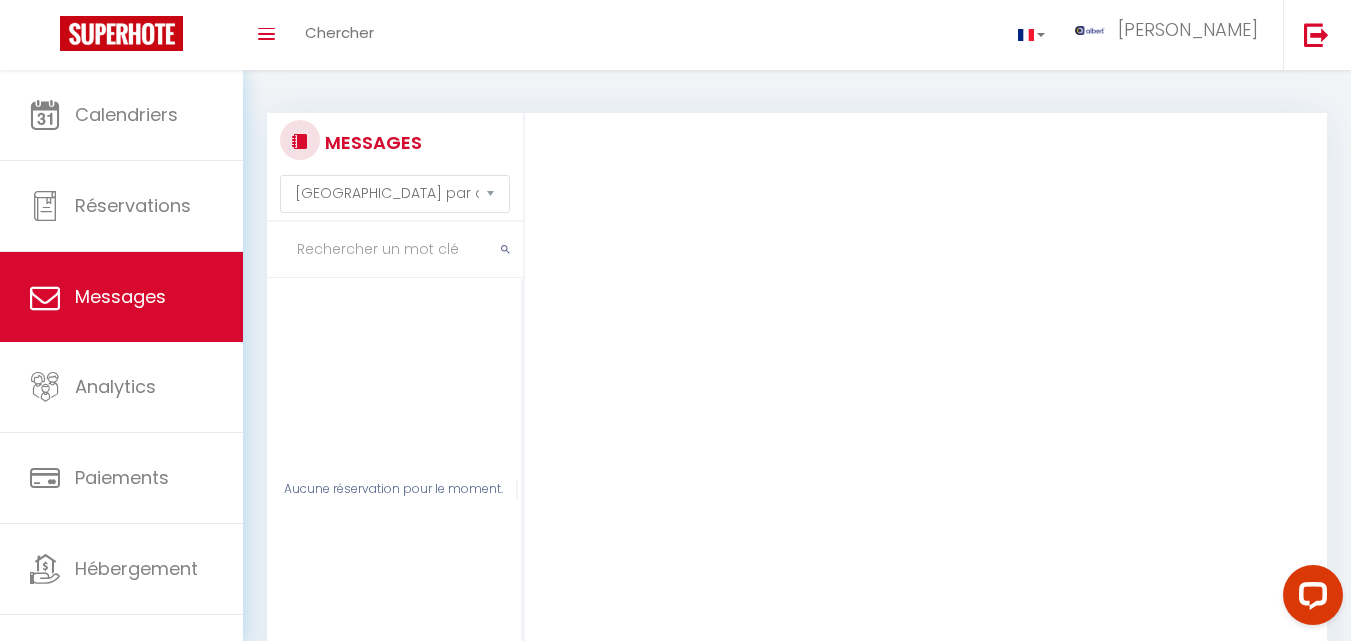 type 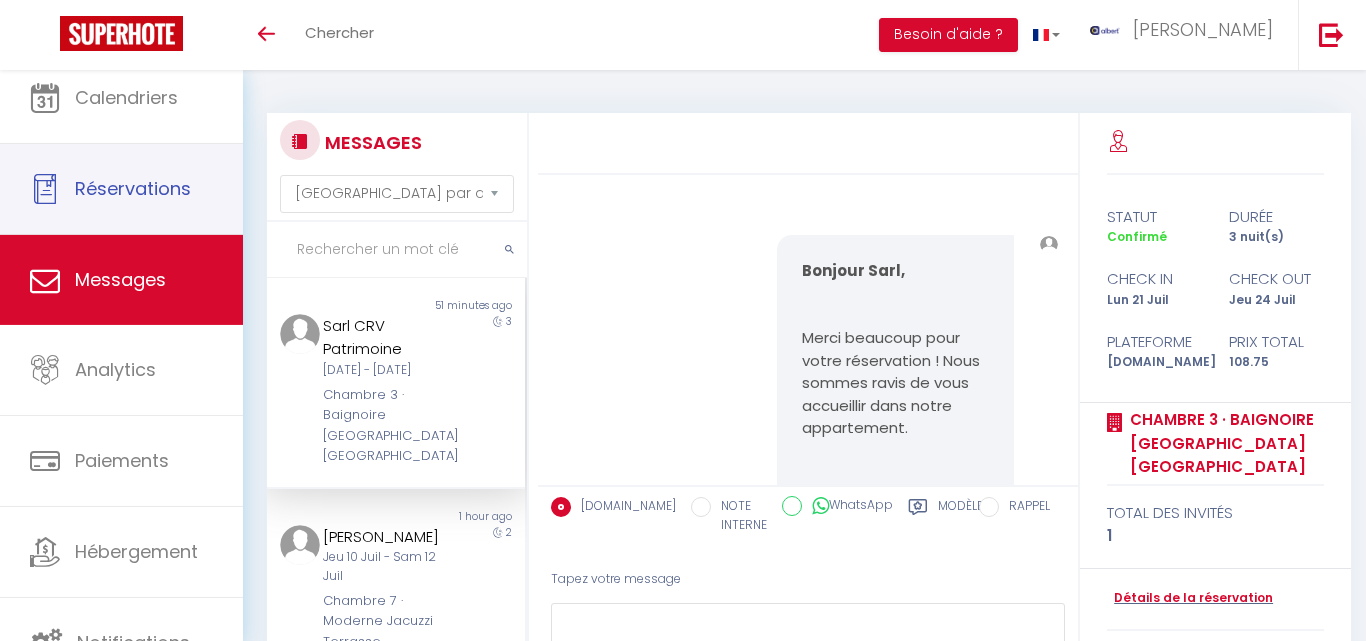 select on "message" 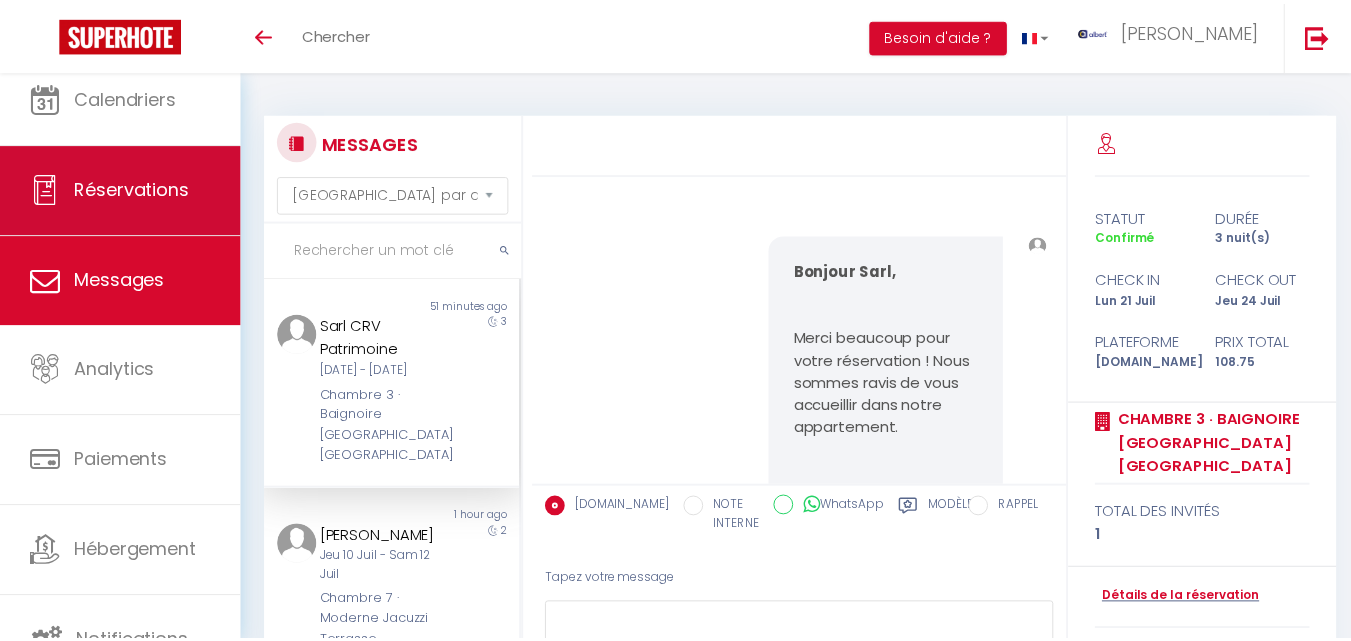 scroll, scrollTop: 0, scrollLeft: 0, axis: both 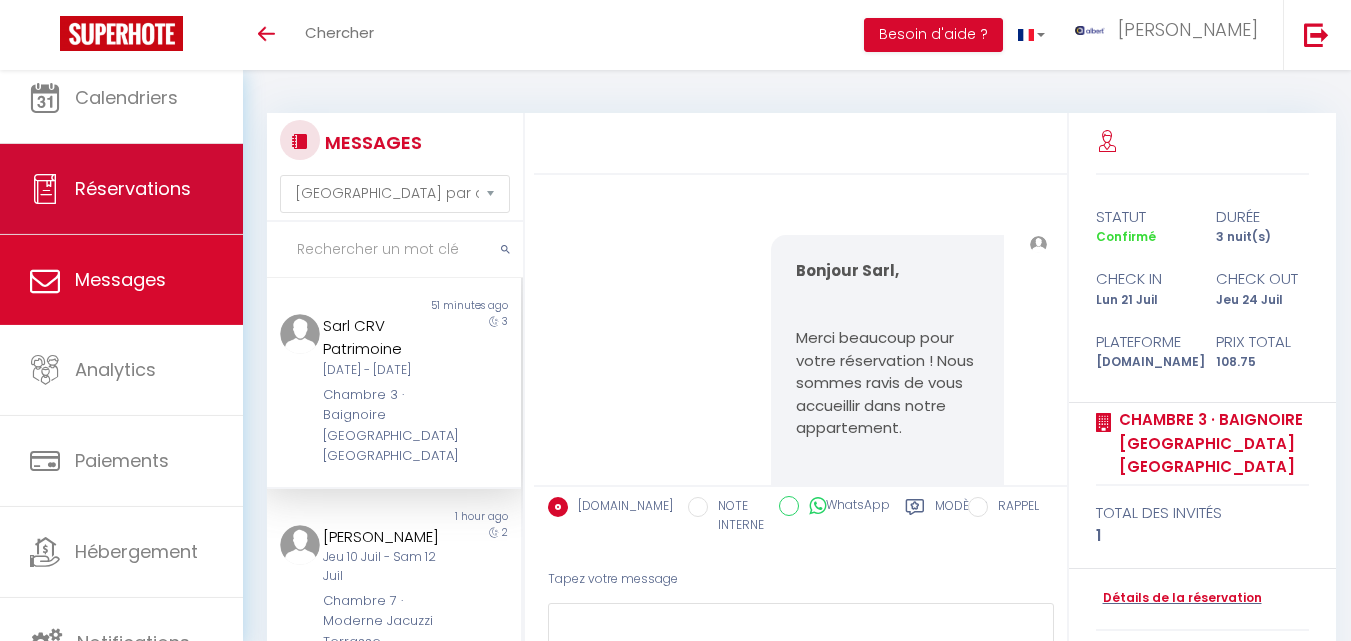 click on "Réservations" at bounding box center (133, 188) 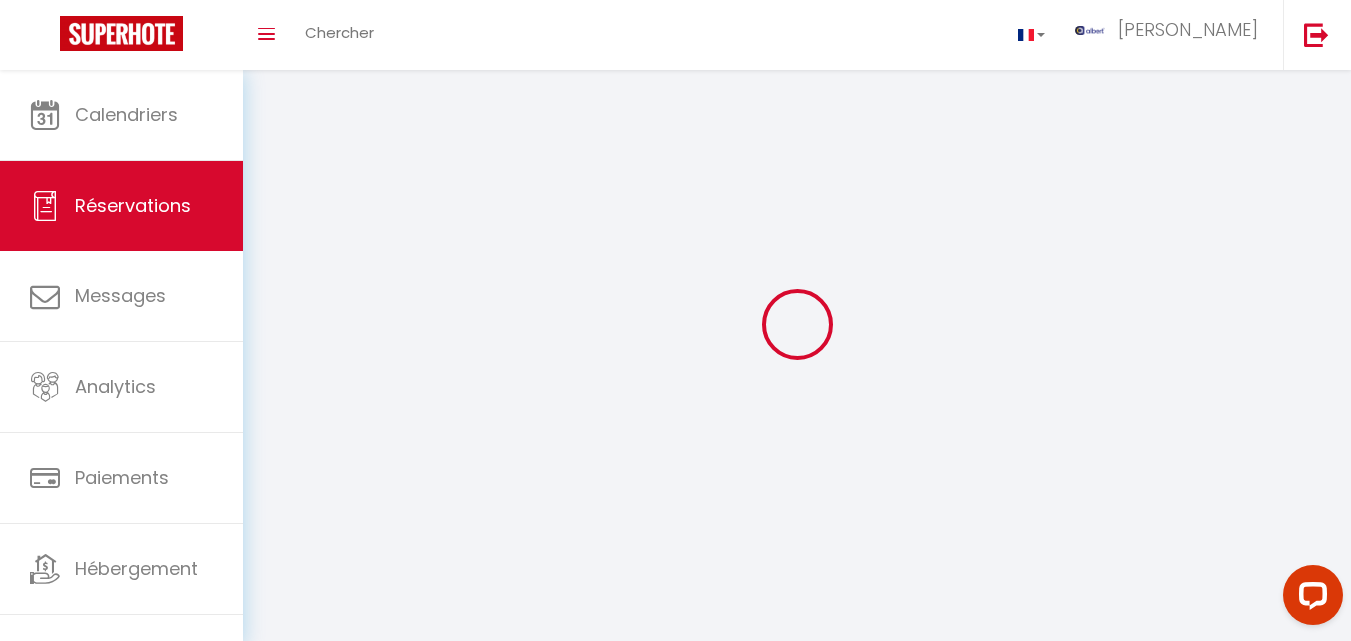 scroll, scrollTop: 0, scrollLeft: 0, axis: both 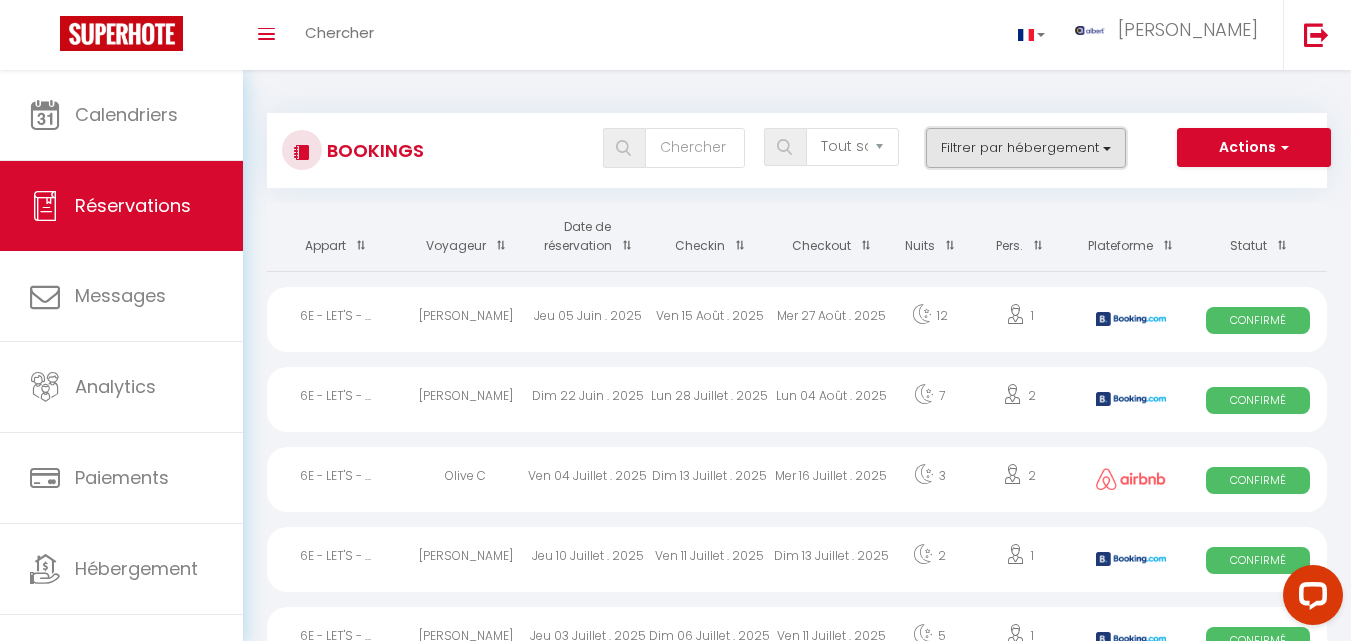 click on "Filtrer par hébergement" at bounding box center [1026, 148] 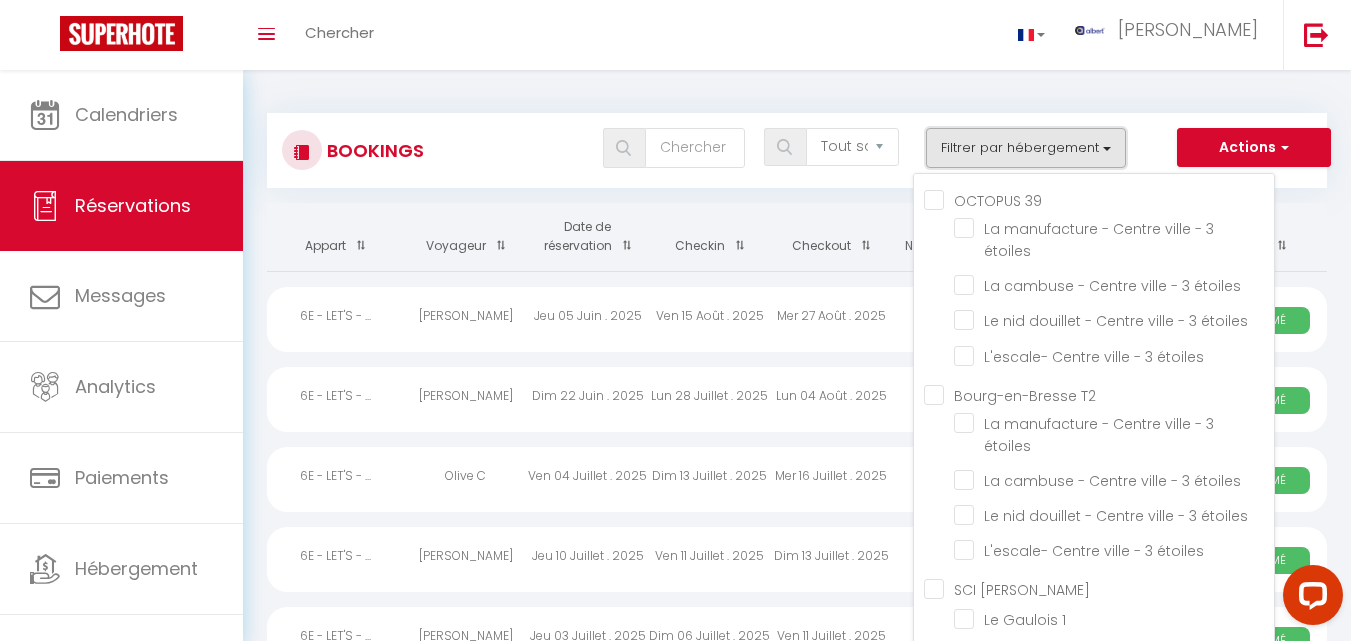 type 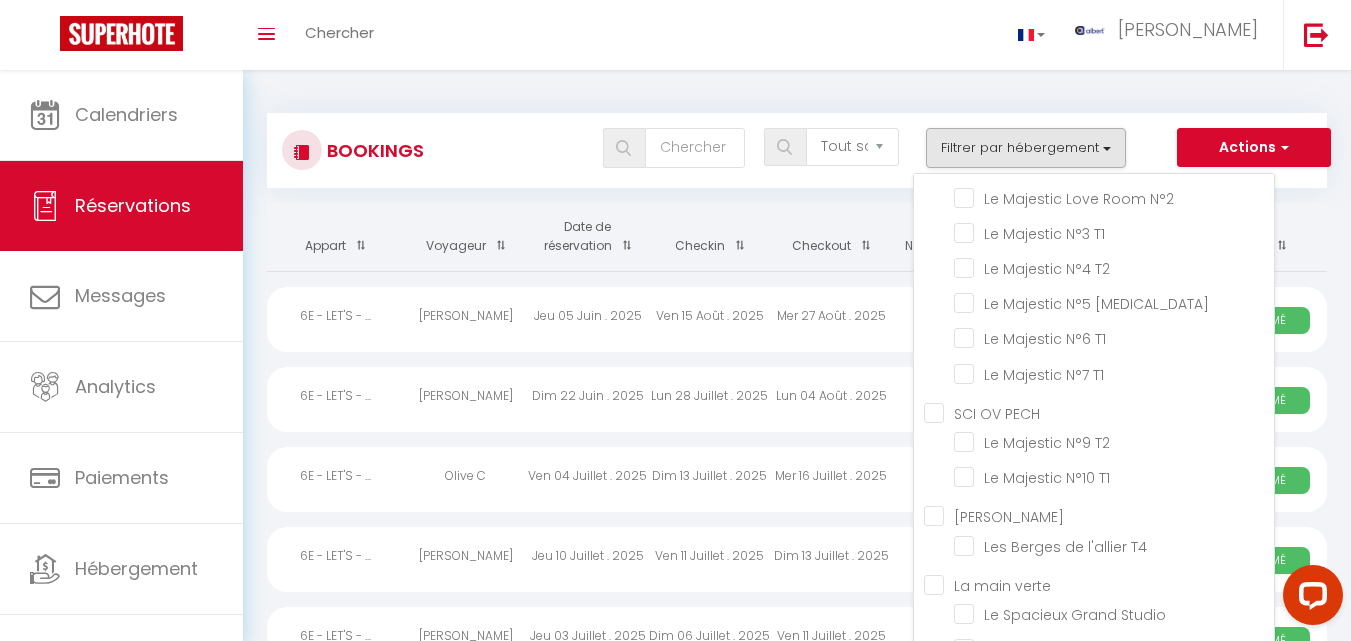 scroll, scrollTop: 43161, scrollLeft: 0, axis: vertical 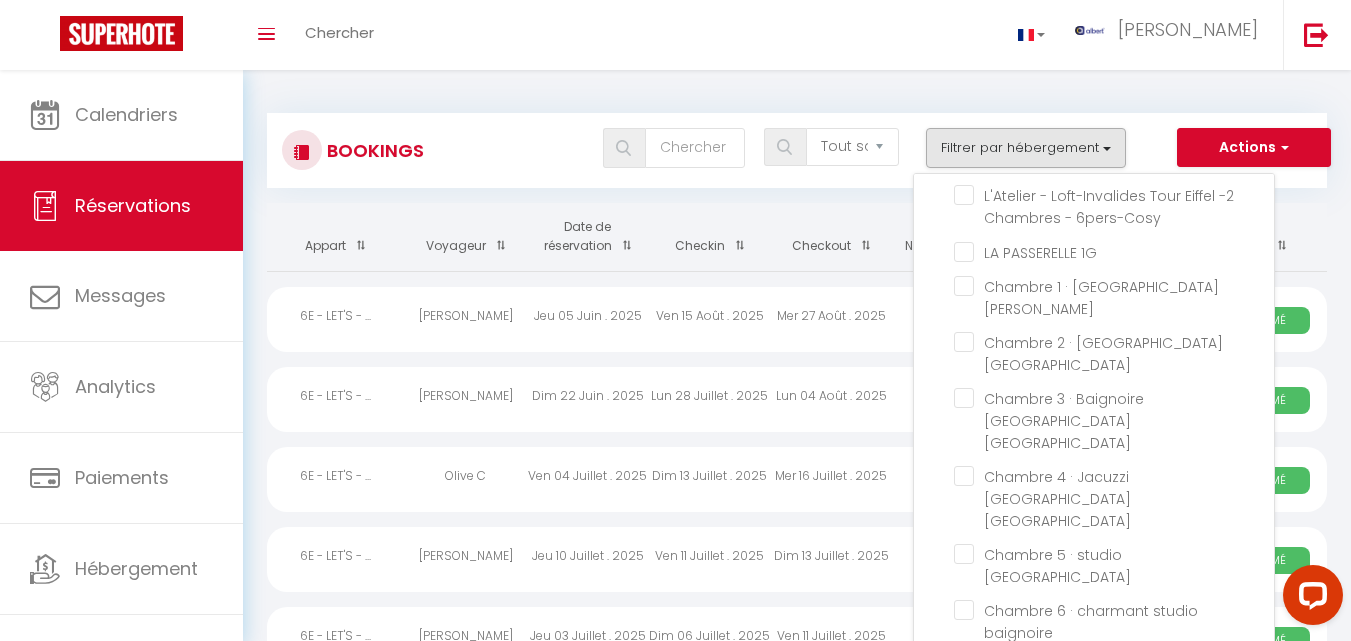 click on "6E - LET'S - Studio Escale -Part Dieu" at bounding box center (1114, -777) 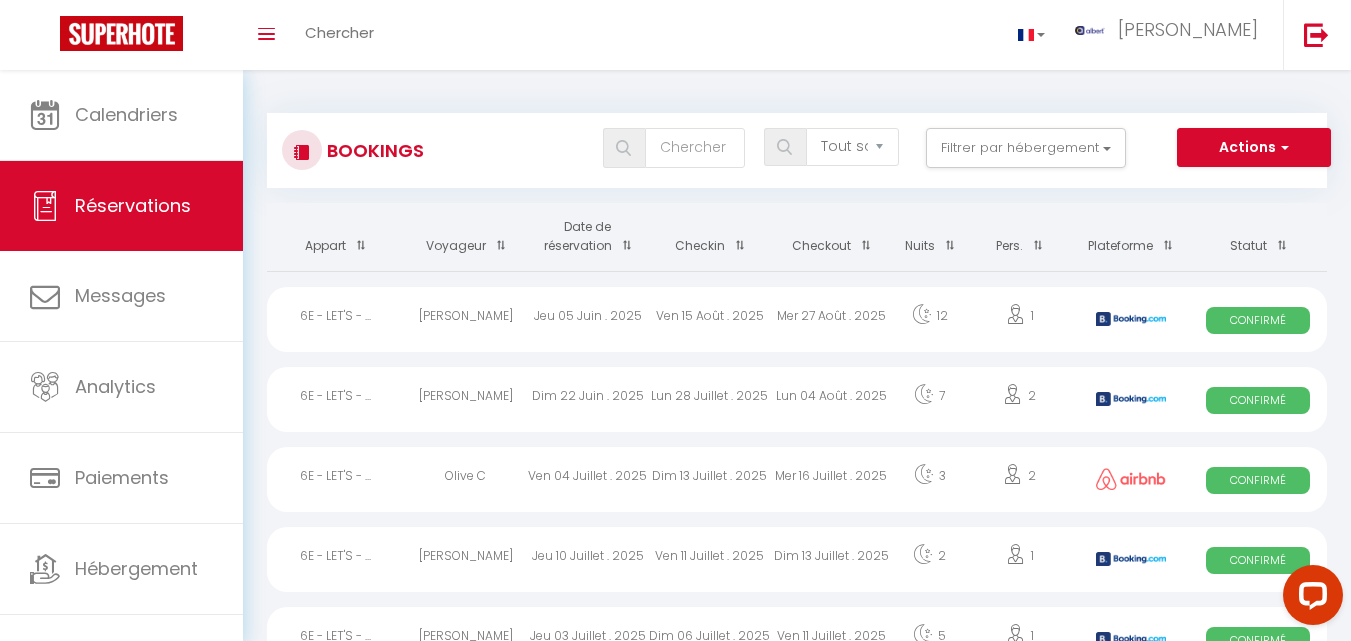 click on "Tous les statuts   Annulé   Confirmé   Non Confirmé   Tout sauf annulé   No Show   Request
Filtrer par hébergement
OCTOPUS 39
La manufacture - Centre ville - 3 étoiles
La cambuse - Centre ville - 3 étoiles
Le nid douillet - Centre ville - 3 étoiles
[GEOGRAPHIC_DATA]- Centre ville - 3 étoiles
[GEOGRAPHIC_DATA] ville - 3 étoiles
La cambuse - Centre ville - 3 étoiles
Le nid douillet - Centre ville - 3 étoiles
L'escale- Centre ville - 3 étoiles
SCI [PERSON_NAME]" at bounding box center [841, 148] 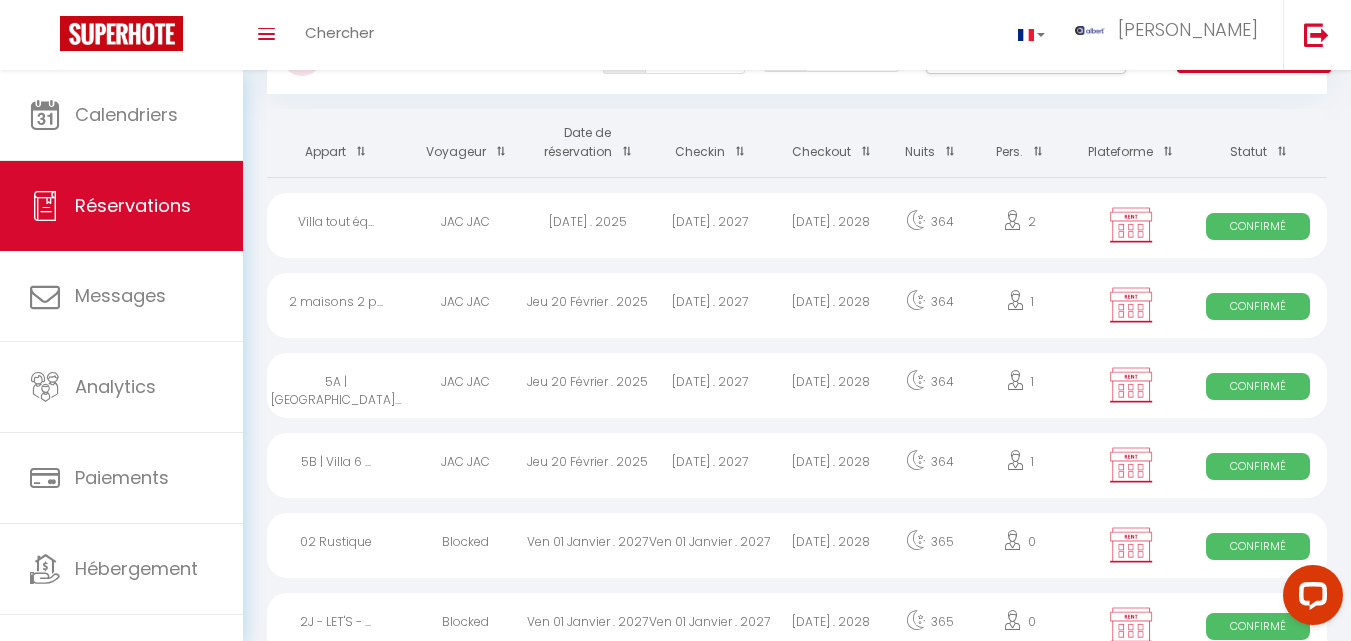 scroll, scrollTop: 0, scrollLeft: 0, axis: both 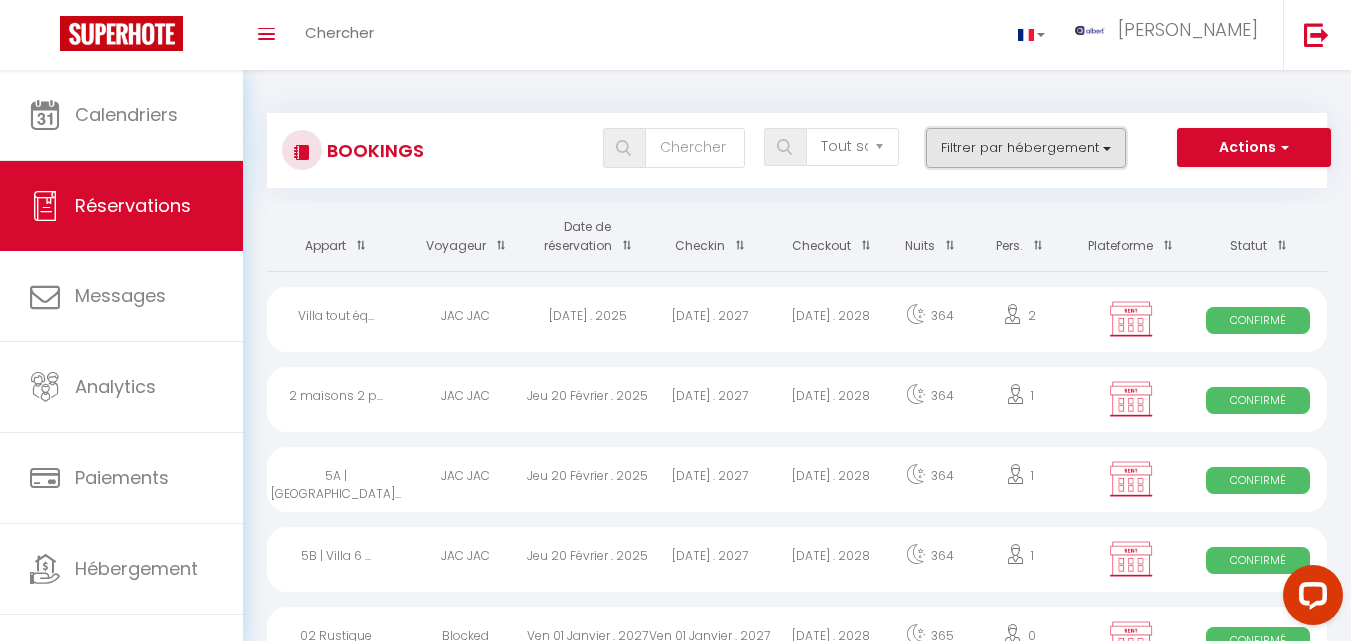 click on "Filtrer par hébergement" at bounding box center (1026, 148) 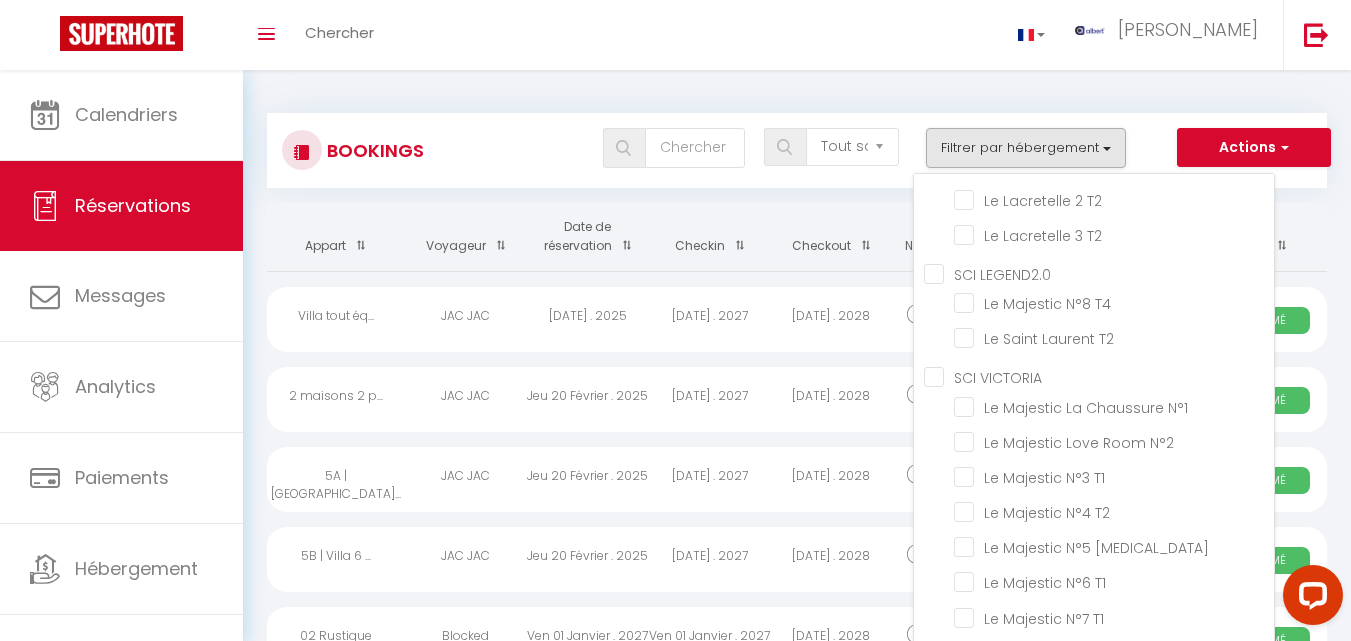 scroll, scrollTop: 26032, scrollLeft: 0, axis: vertical 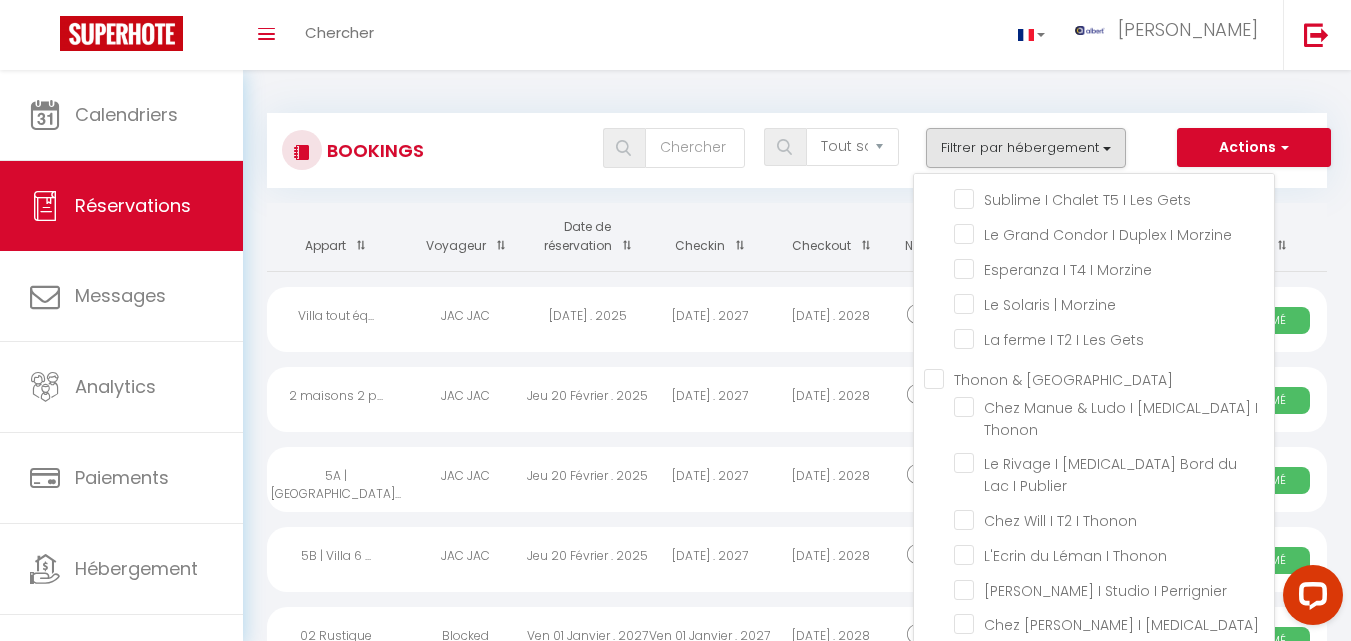 click on "Le Scandin' Arve | T2 | Cluses" at bounding box center [1114, 3] 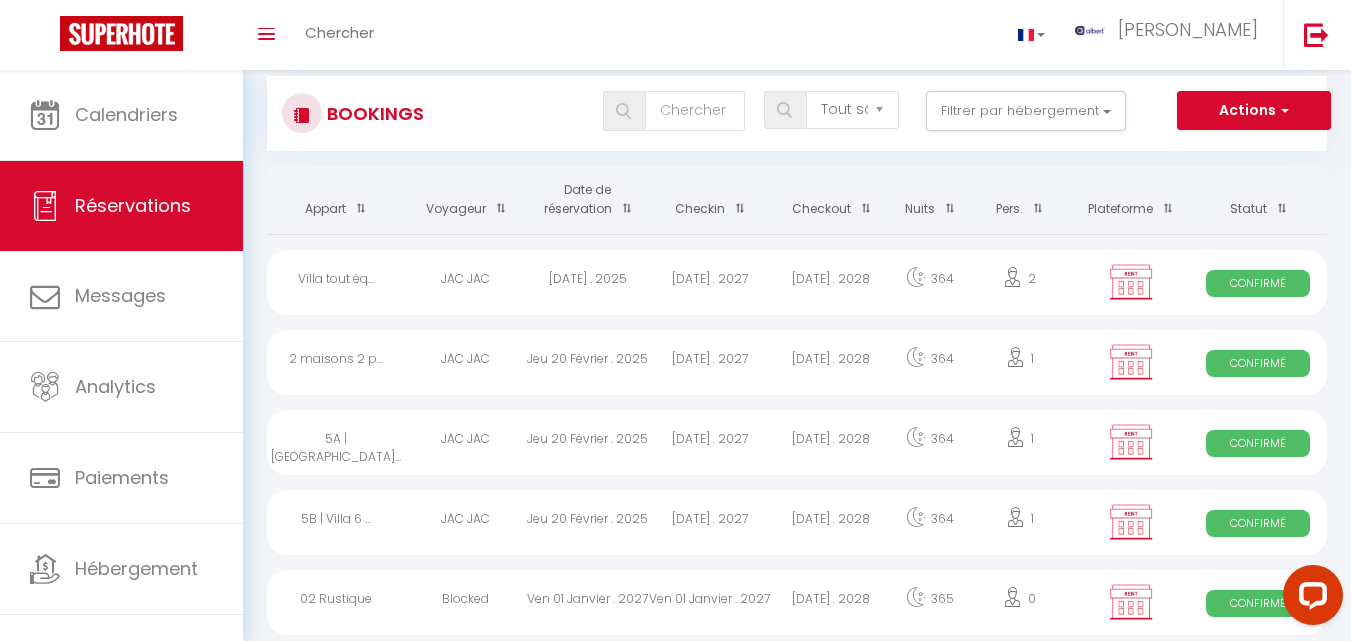 scroll, scrollTop: 0, scrollLeft: 0, axis: both 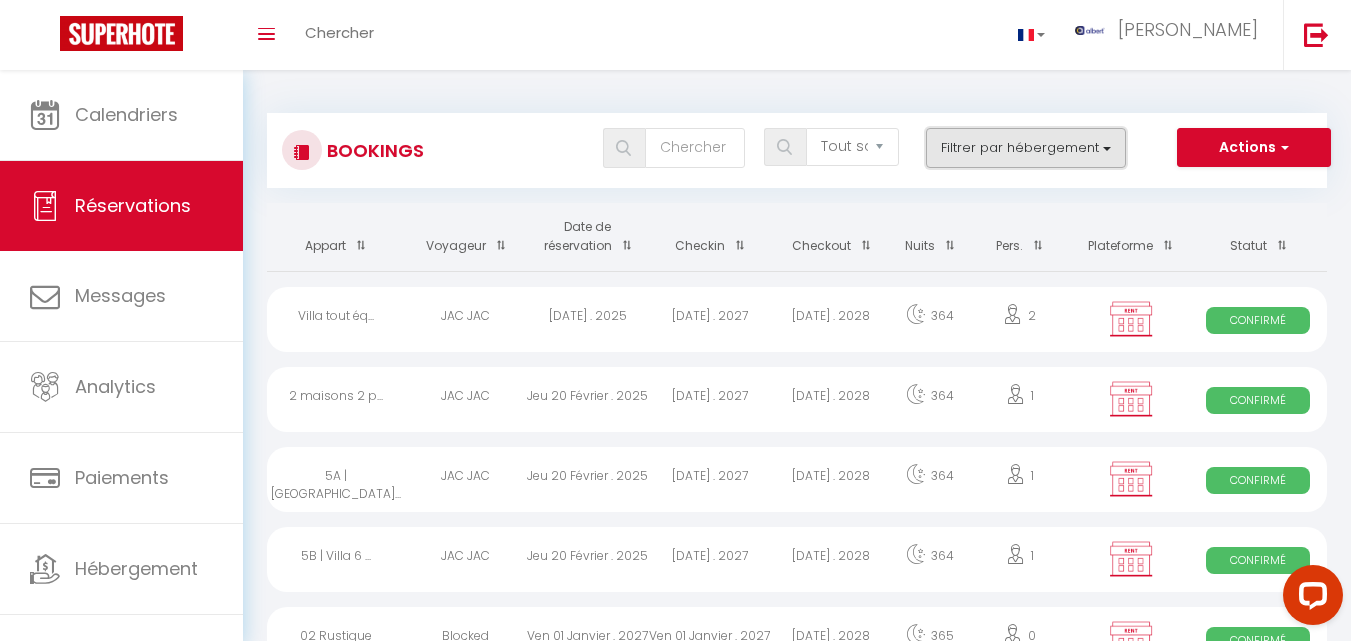 click on "Filtrer par hébergement" at bounding box center [1026, 148] 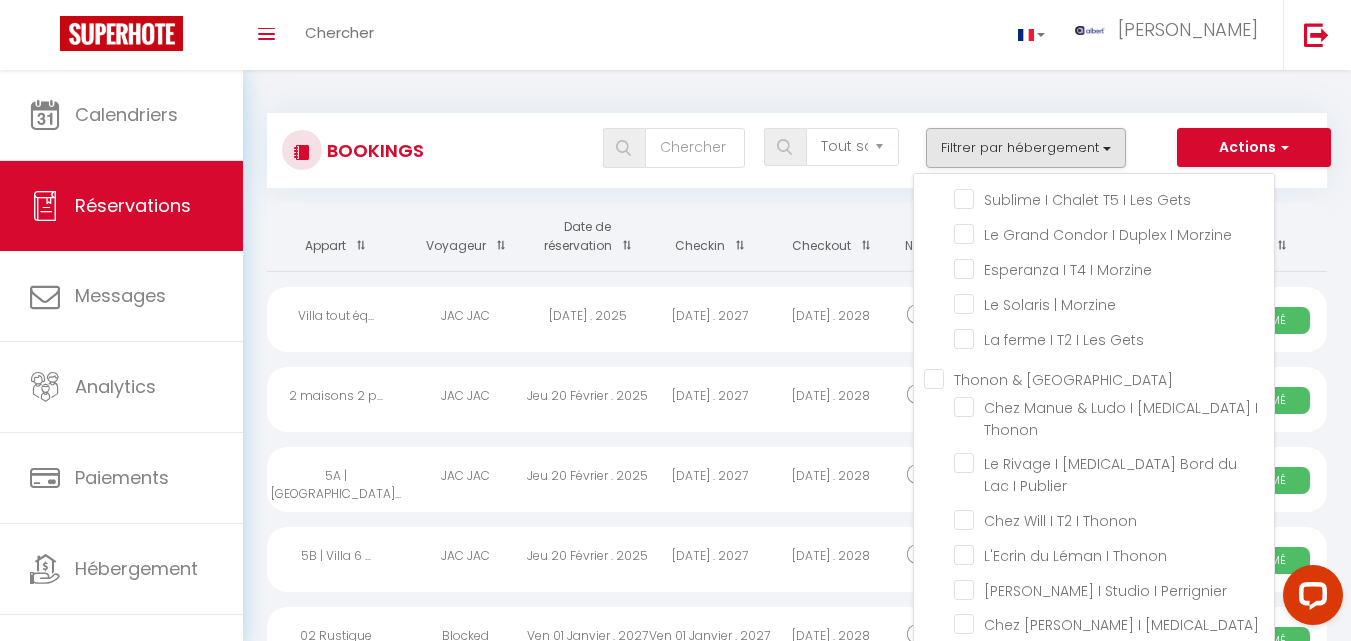 click on "Tous les statuts   Annulé   Confirmé   Non Confirmé   Tout sauf annulé   No Show   Request
Filtrer par hébergement
OCTOPUS 39
La manufacture - Centre ville - 3 étoiles
La cambuse - Centre ville - 3 étoiles
Le nid douillet - Centre ville - 3 étoiles
[GEOGRAPHIC_DATA]- Centre ville - 3 étoiles
[GEOGRAPHIC_DATA] ville - 3 étoiles
La cambuse - Centre ville - 3 étoiles
Le nid douillet - Centre ville - 3 étoiles
L'escale- Centre ville - 3 étoiles
SCI [PERSON_NAME]" at bounding box center [841, 148] 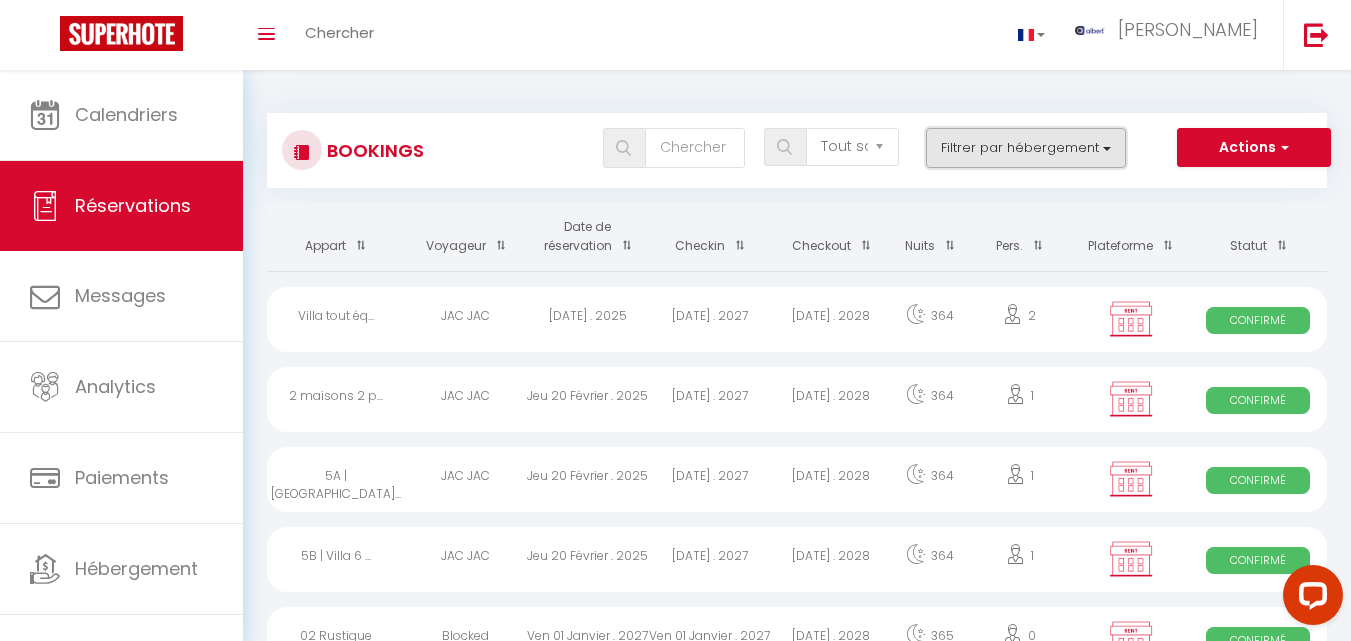 click on "Filtrer par hébergement" at bounding box center [1026, 148] 